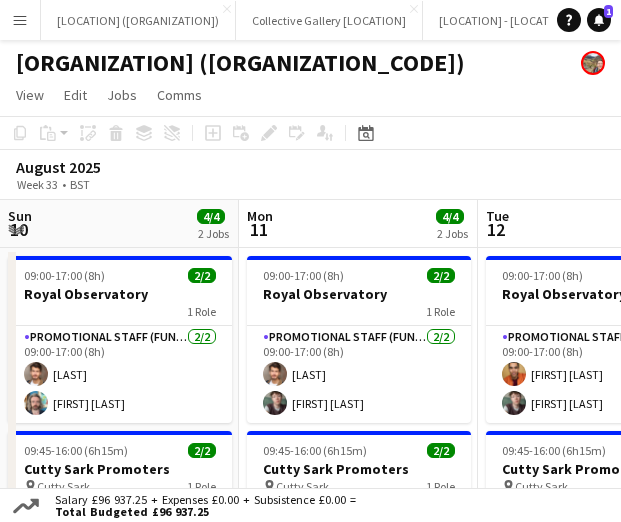 scroll, scrollTop: 0, scrollLeft: 0, axis: both 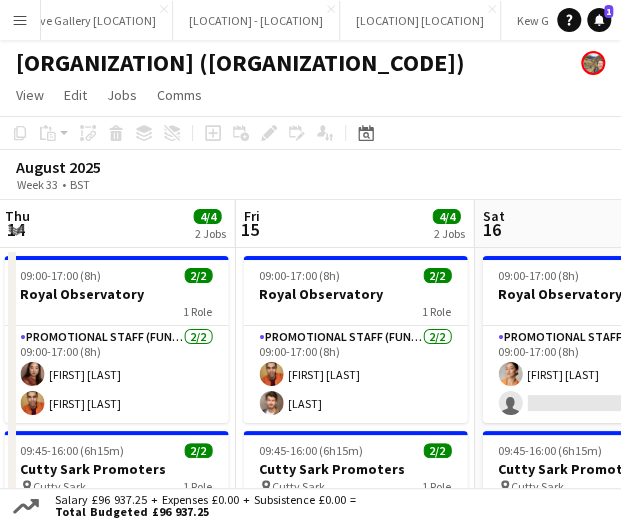 click on "[ORGANIZATION] ([ORGANIZATION_CODE])" 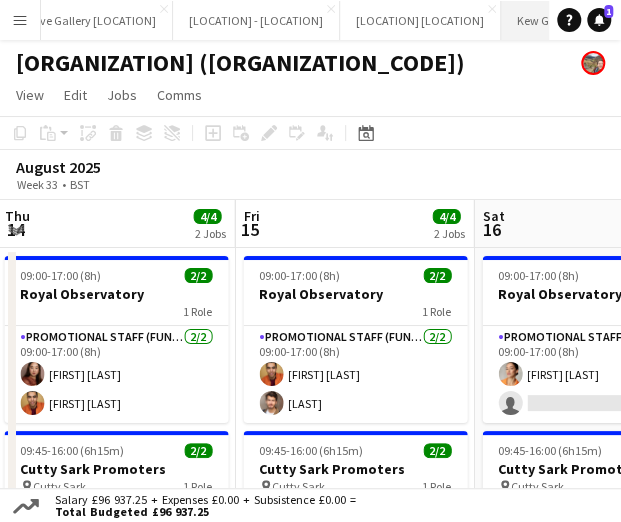 click on "Kew Gardens On Site
Close" at bounding box center (571, 20) 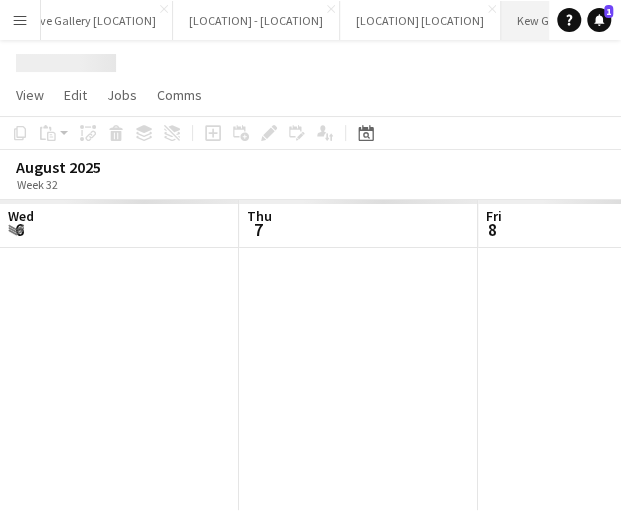 scroll, scrollTop: 0, scrollLeft: 478, axis: horizontal 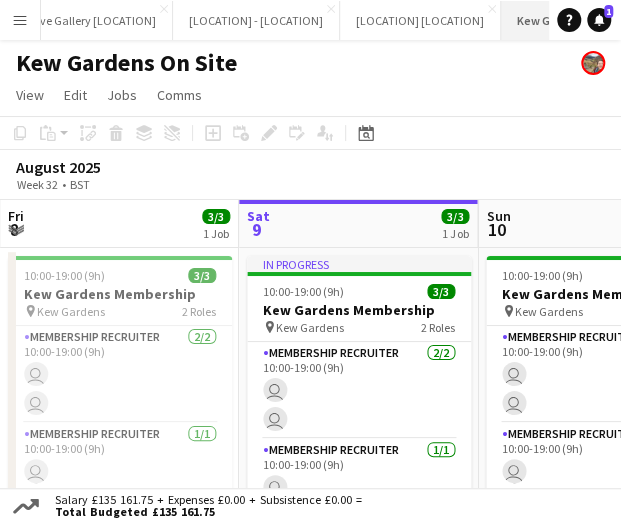 click on "Kew Gardens On Site
Close" at bounding box center [574, 20] 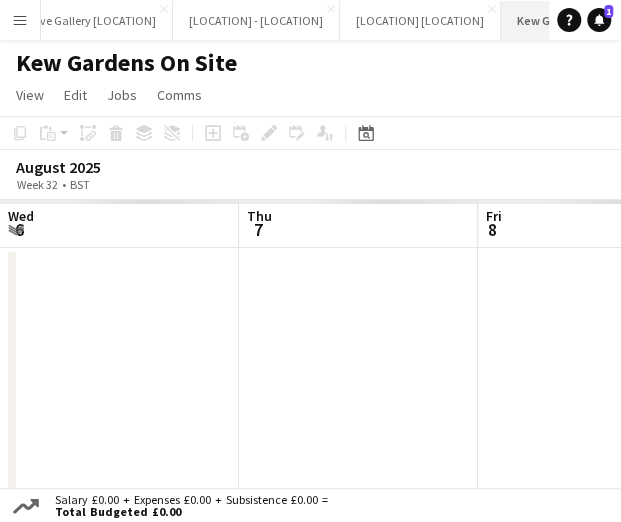 scroll, scrollTop: 0, scrollLeft: 478, axis: horizontal 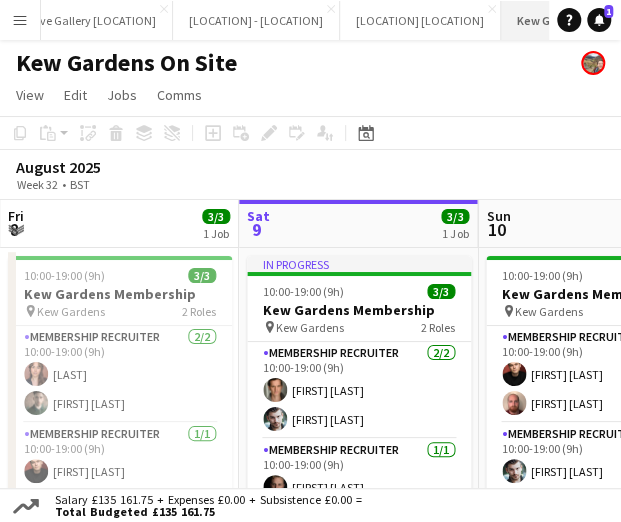 click on "Kew Gardens On Site
Close" at bounding box center (574, 20) 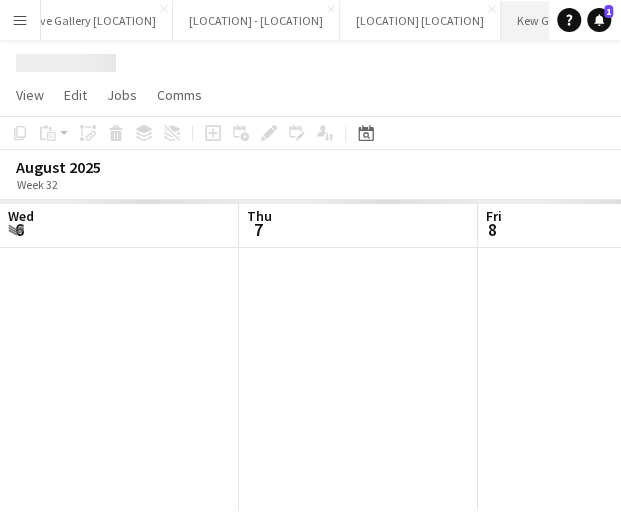 scroll, scrollTop: 0, scrollLeft: 478, axis: horizontal 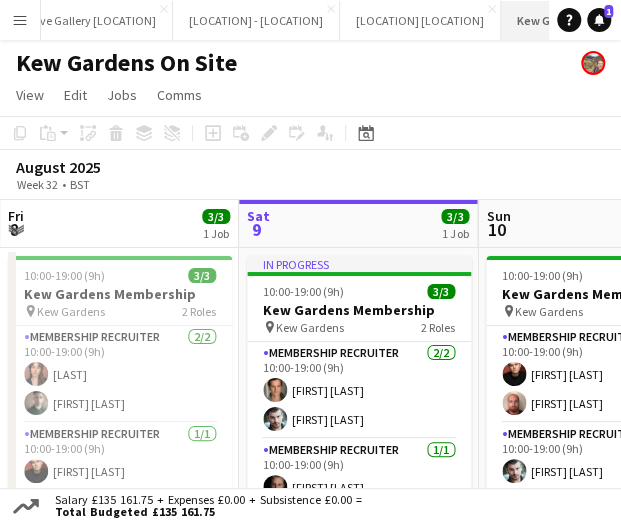 click on "Kew Gardens On Site
Close" at bounding box center (574, 20) 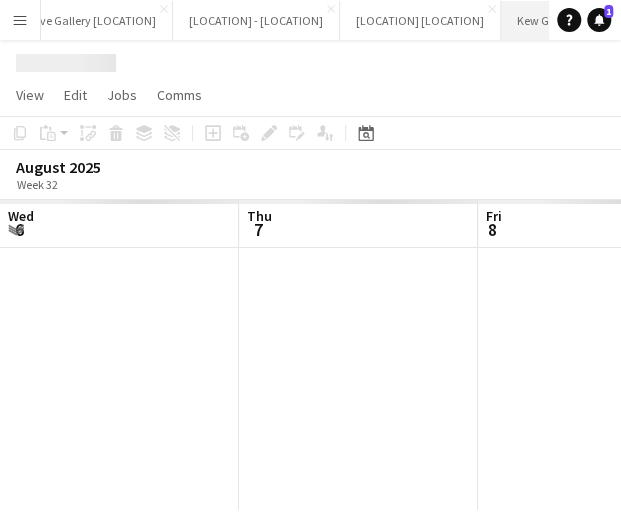 scroll, scrollTop: 0, scrollLeft: 478, axis: horizontal 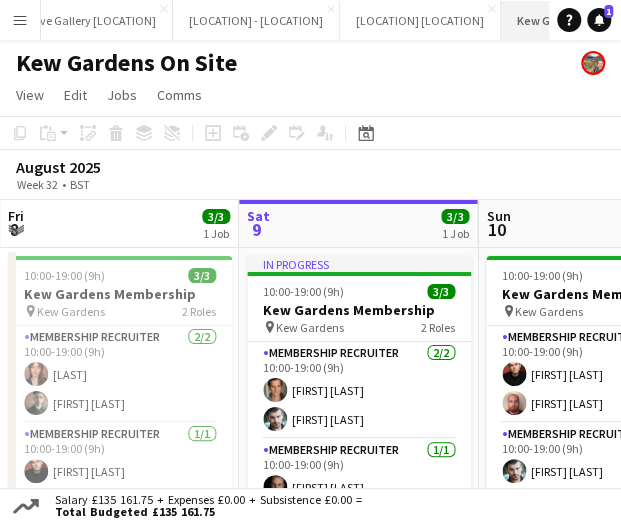 click on "Close" at bounding box center (638, 9) 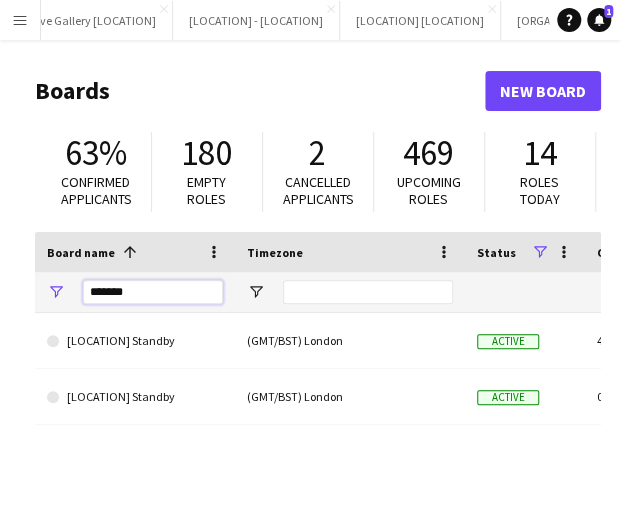 click on "*******" at bounding box center (153, 292) 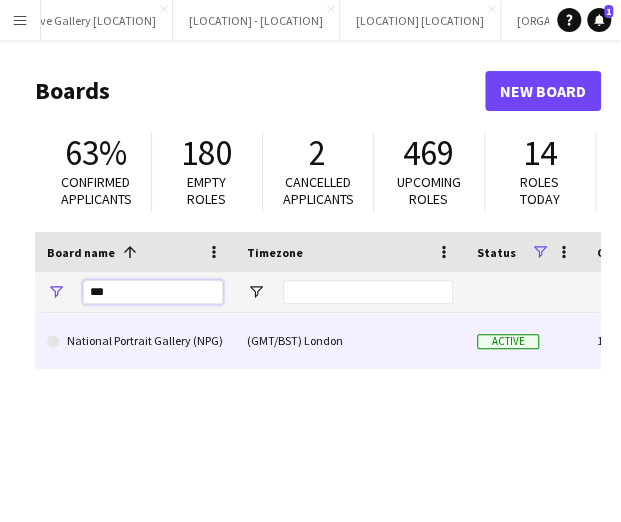 type on "***" 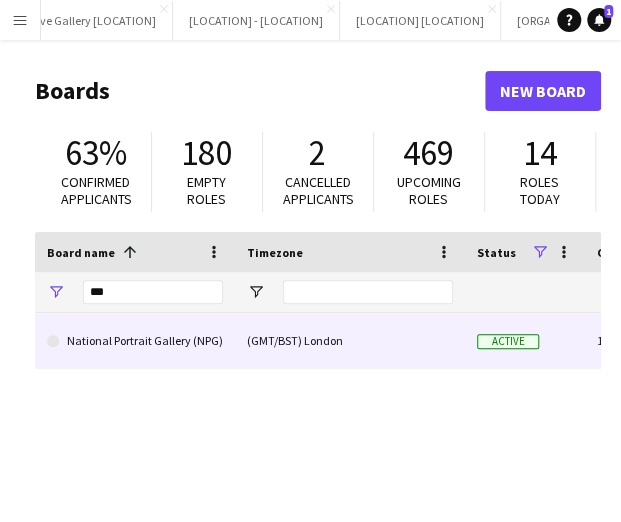 click on "National Portrait Gallery (NPG)" 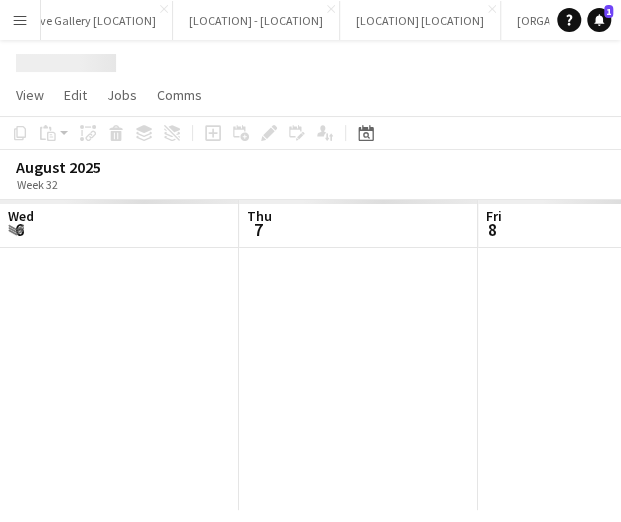 scroll, scrollTop: 0, scrollLeft: 478, axis: horizontal 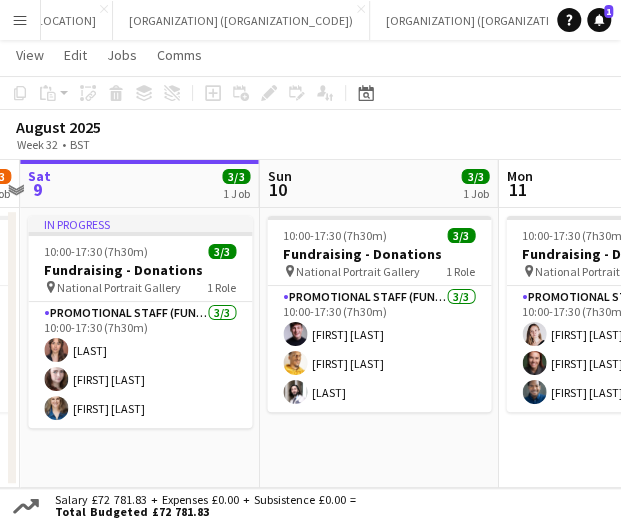 click on "Close" at bounding box center [814, 9] 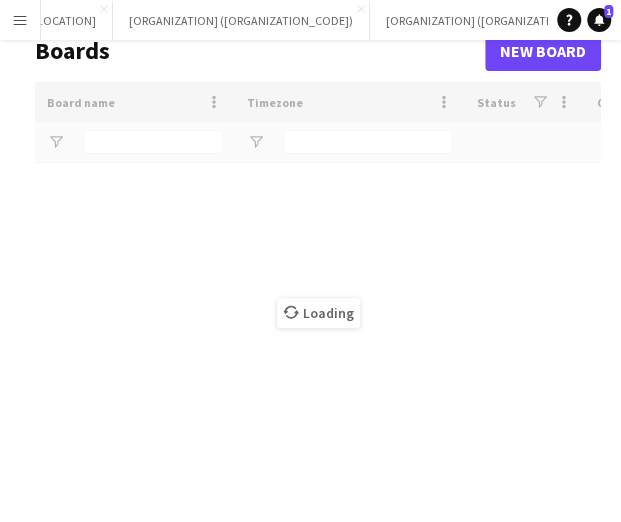 scroll, scrollTop: 0, scrollLeft: 0, axis: both 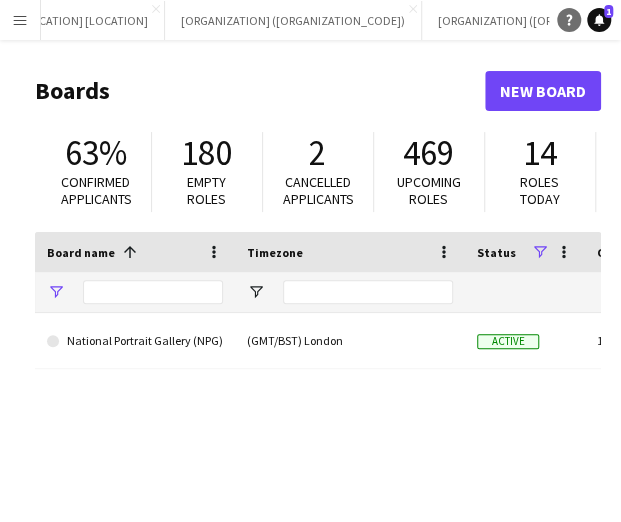 type on "***" 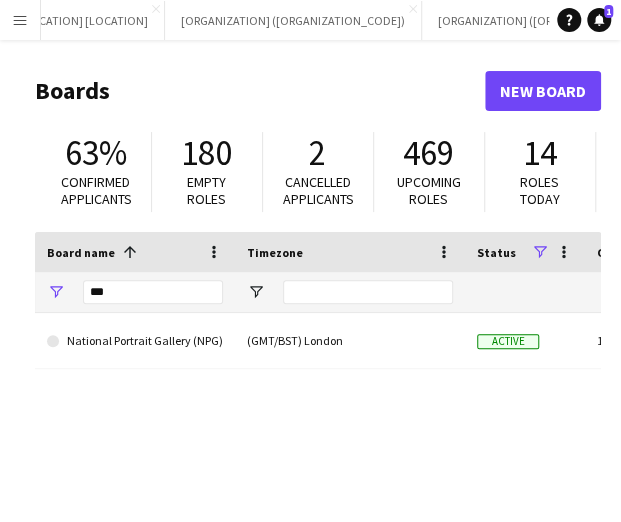 click on "Boards" 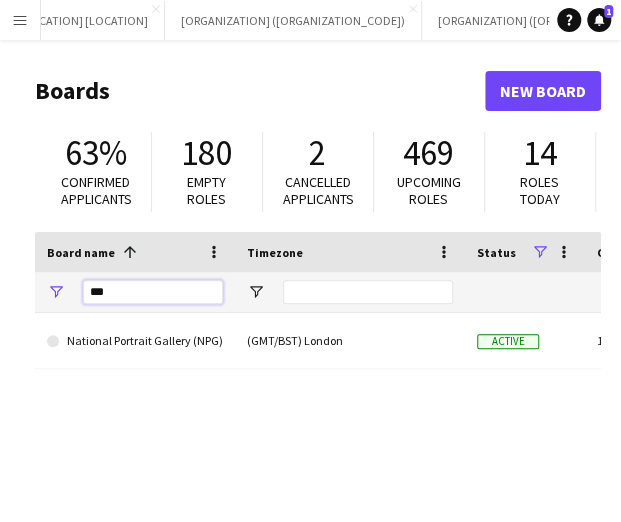 click on "***" at bounding box center (153, 292) 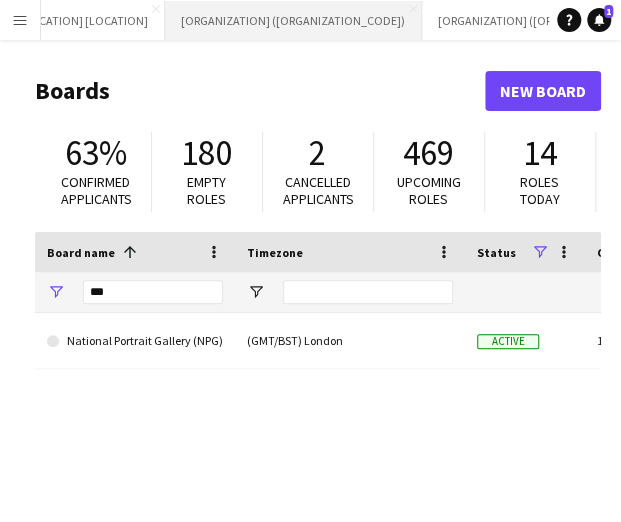 click on "Royal Museums Greenwich (RMG)
Close" at bounding box center (293, 20) 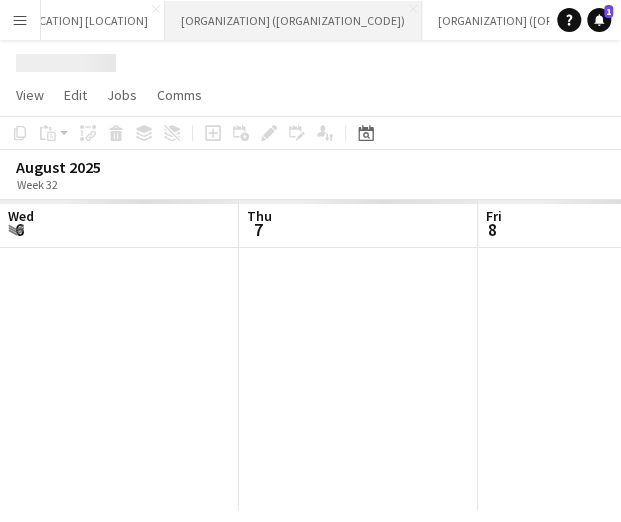 scroll, scrollTop: 0, scrollLeft: 478, axis: horizontal 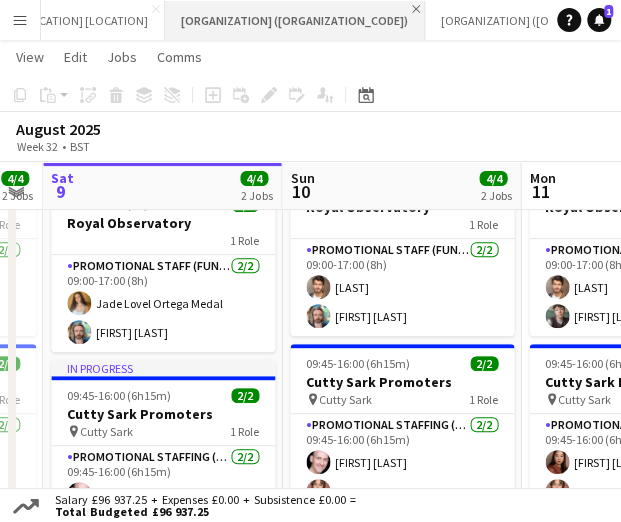 click on "Close" at bounding box center [416, 9] 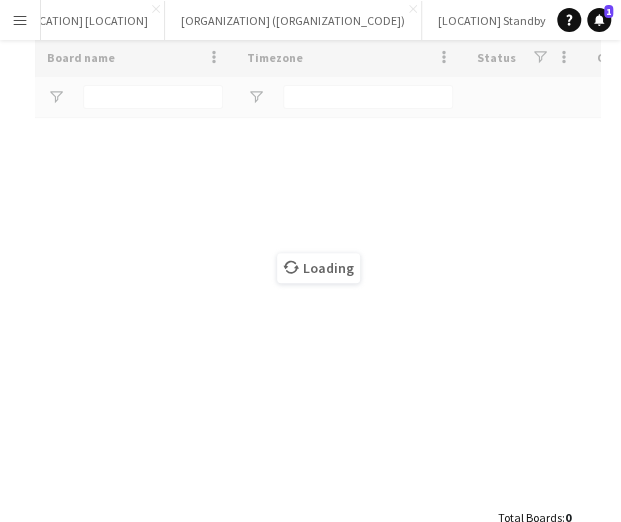scroll, scrollTop: 0, scrollLeft: 0, axis: both 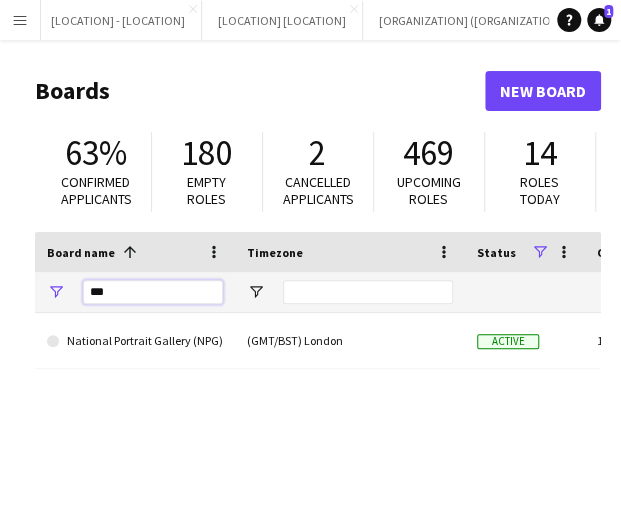 click on "***" at bounding box center (153, 292) 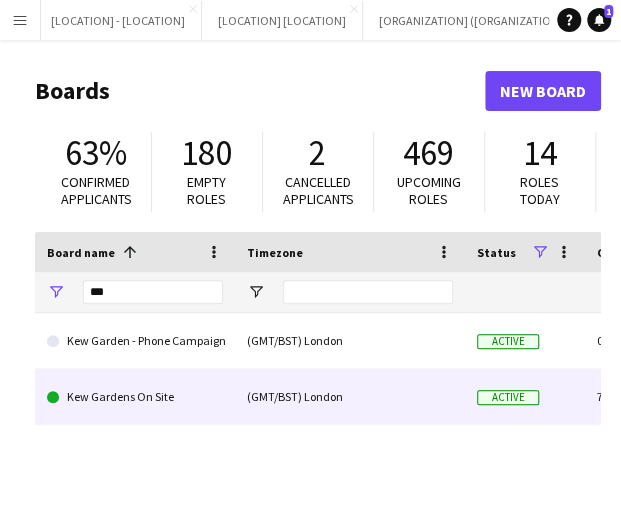 click on "Kew Gardens On Site" 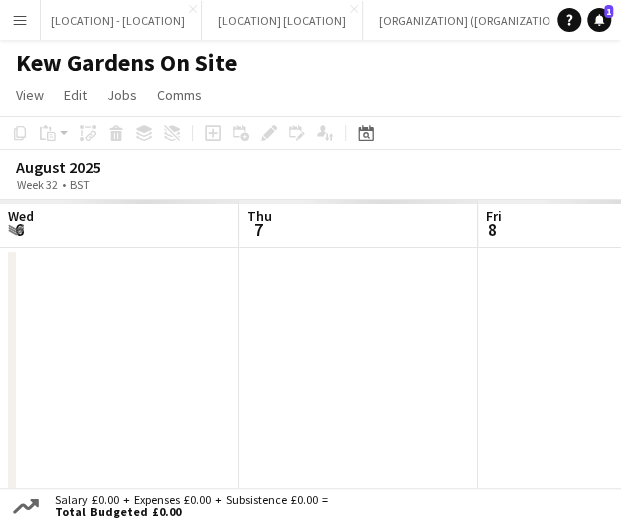 scroll, scrollTop: 0, scrollLeft: 527, axis: horizontal 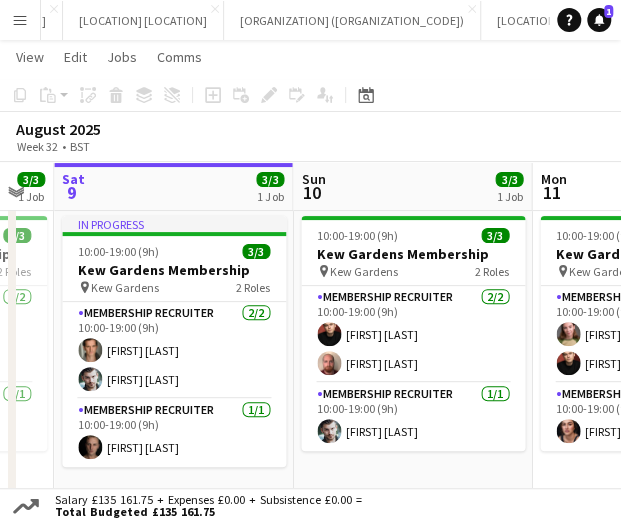 click on "Copy
Paste
Paste   Ctrl+V Paste with crew  Ctrl+Shift+V
Paste linked Job
Delete
Group
Ungroup
Add job
Add linked Job
Edit
Edit linked Job
Applicants
Date picker
AUG 2025 AUG 2025 Monday M Tuesday T Wednesday W Thursday T Friday F Saturday S Sunday S  AUG   1   2   3   4   5   6   7   8   9   10   11   12   13   14   15   16   17   18   19   20   21   22   23   24   25   26   27   28   29   30   31
Comparison range
Comparison range
Today" 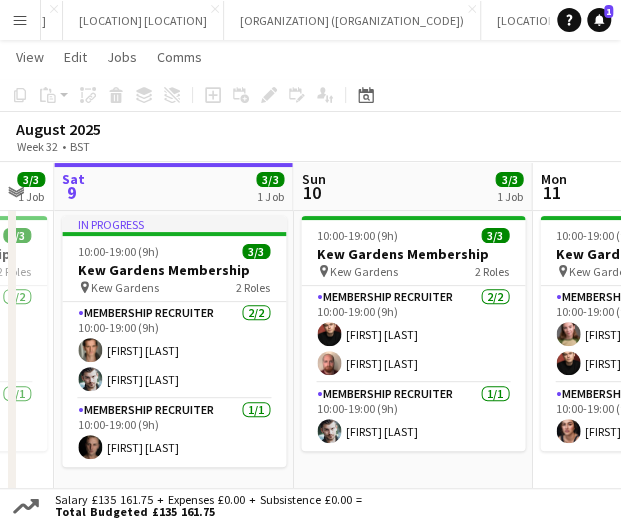 click on "August 2025   Week 32
•   BST" 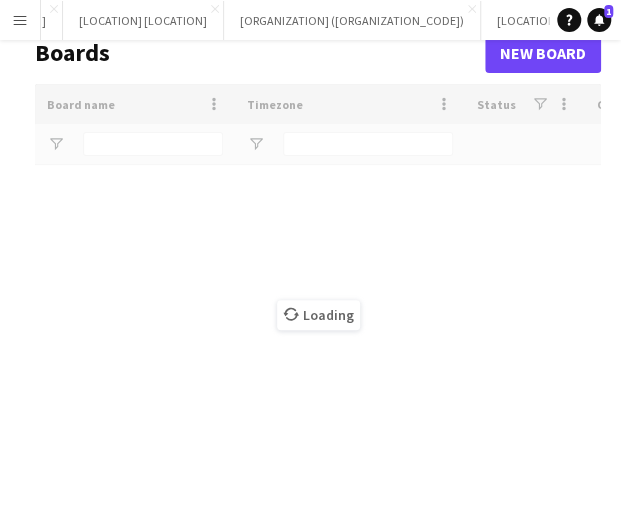scroll, scrollTop: 0, scrollLeft: 0, axis: both 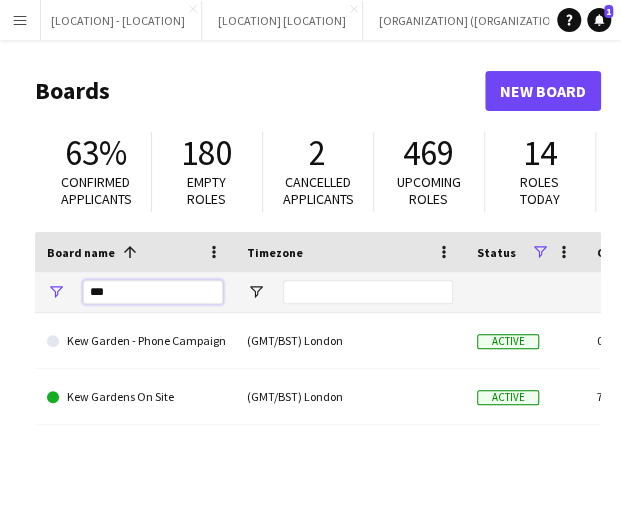 click on "***" at bounding box center [153, 292] 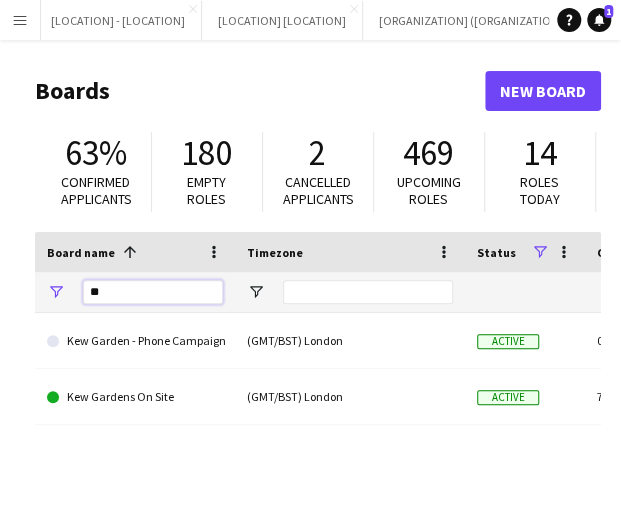 type on "*" 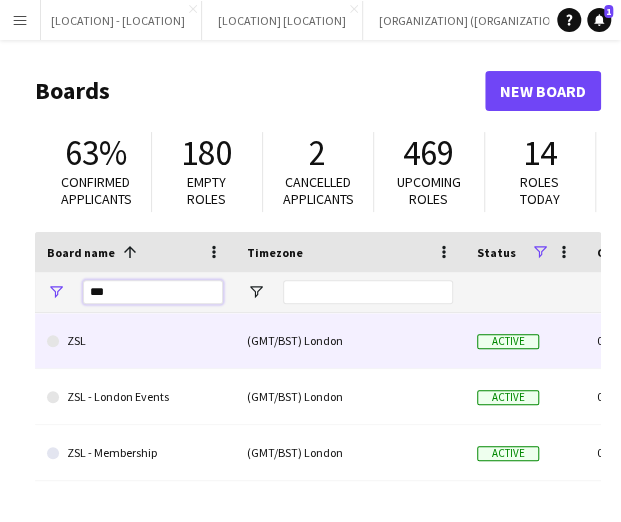 type on "***" 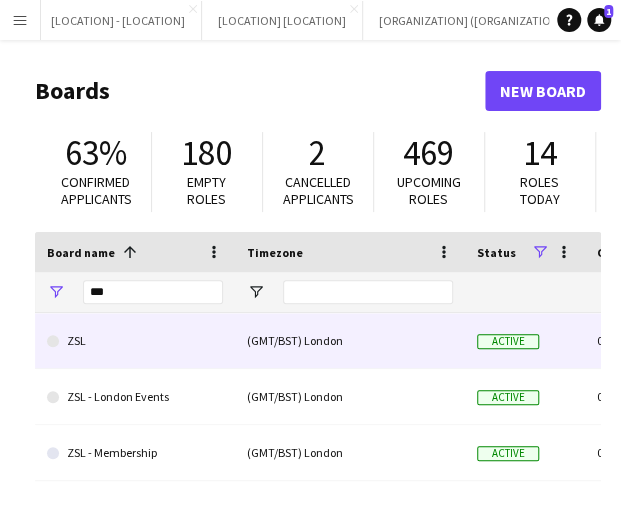 click on "ZSL" 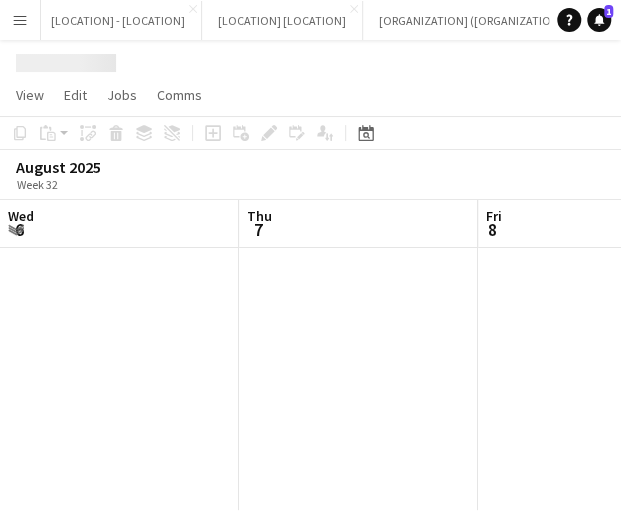 scroll, scrollTop: 0, scrollLeft: 478, axis: horizontal 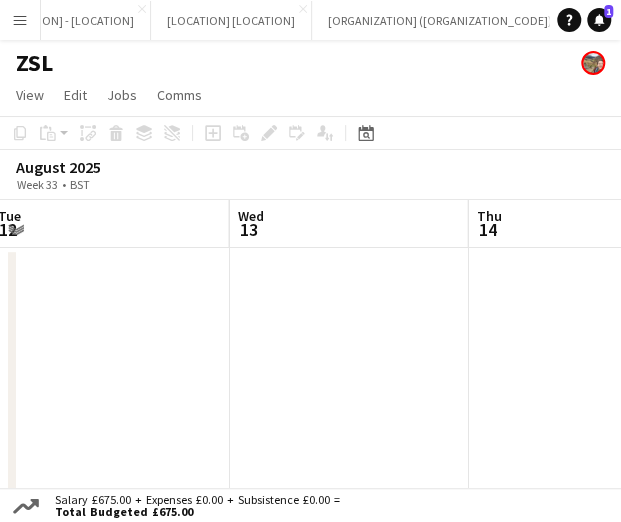 click at bounding box center (348, 379) 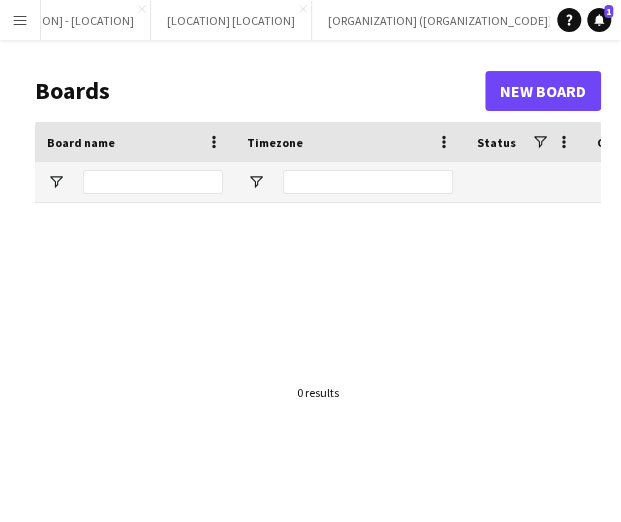 scroll, scrollTop: 0, scrollLeft: 438, axis: horizontal 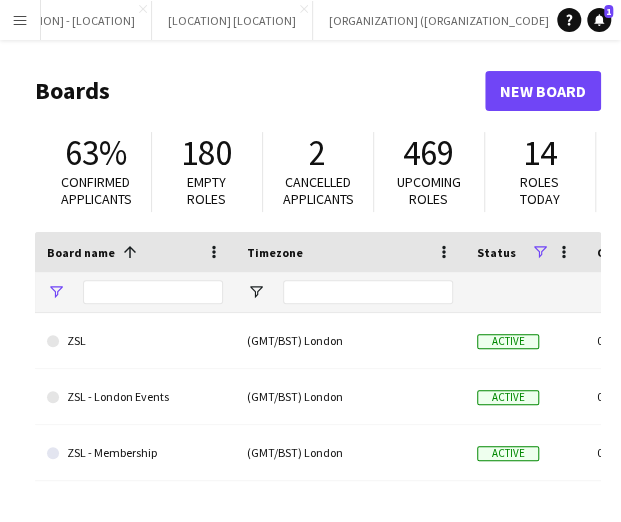 type on "***" 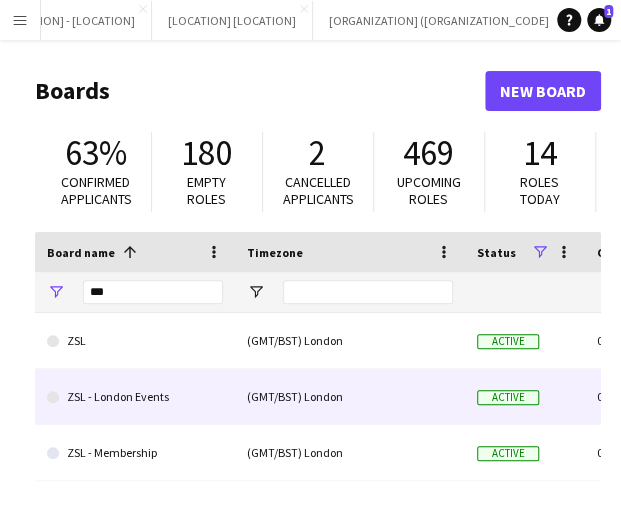 click on "ZSL - London Events" 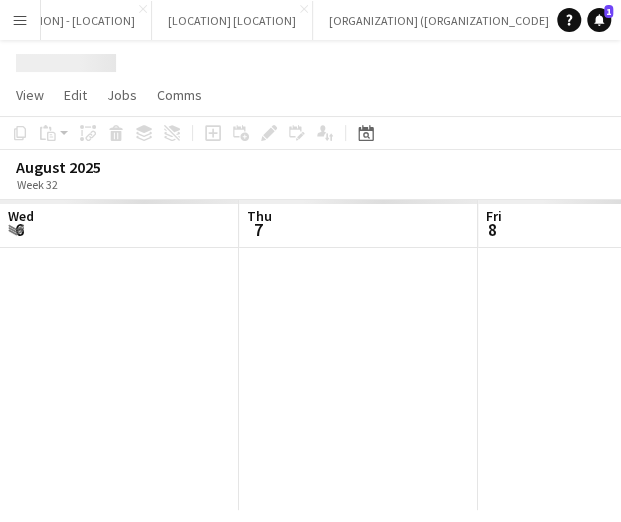 scroll, scrollTop: 0, scrollLeft: 478, axis: horizontal 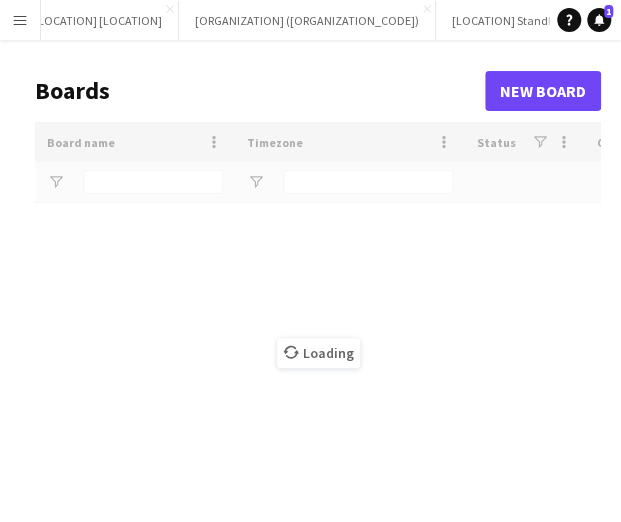 type on "***" 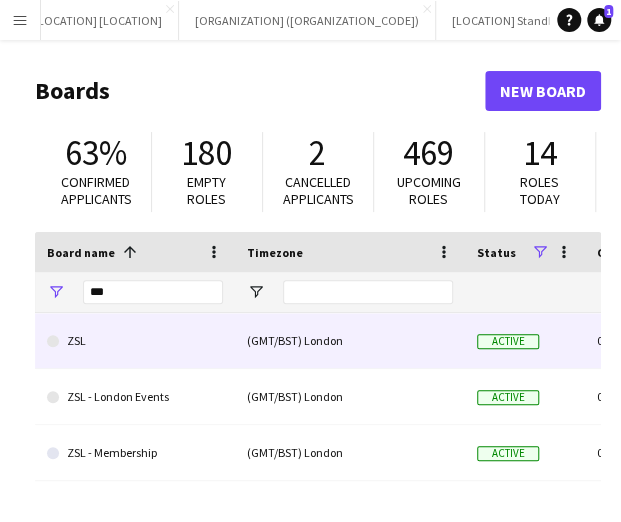 click on "ZSL" 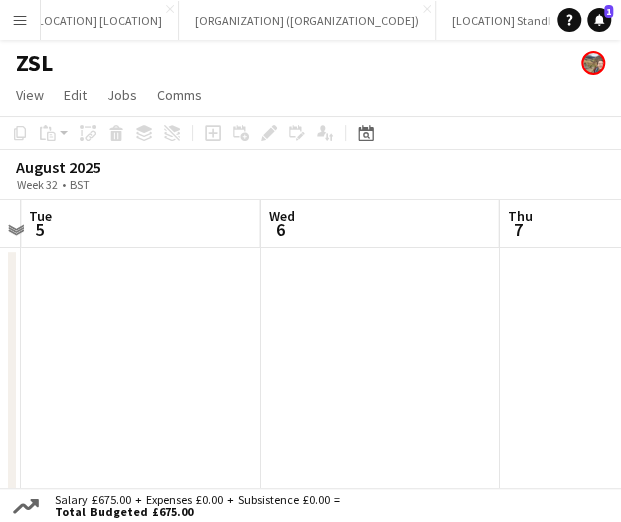 scroll, scrollTop: 0, scrollLeft: 696, axis: horizontal 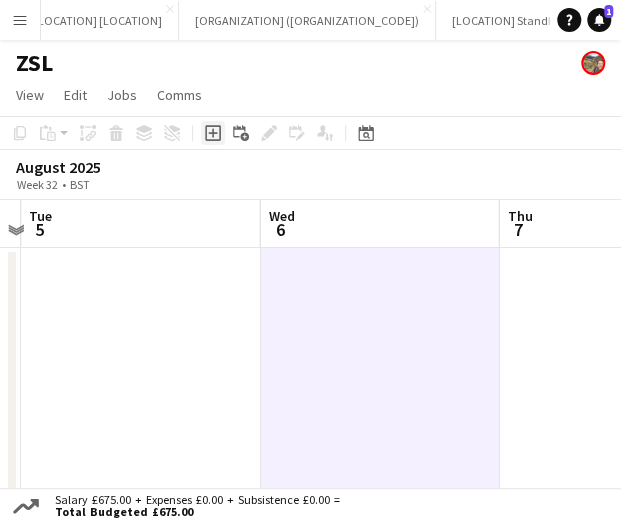 click 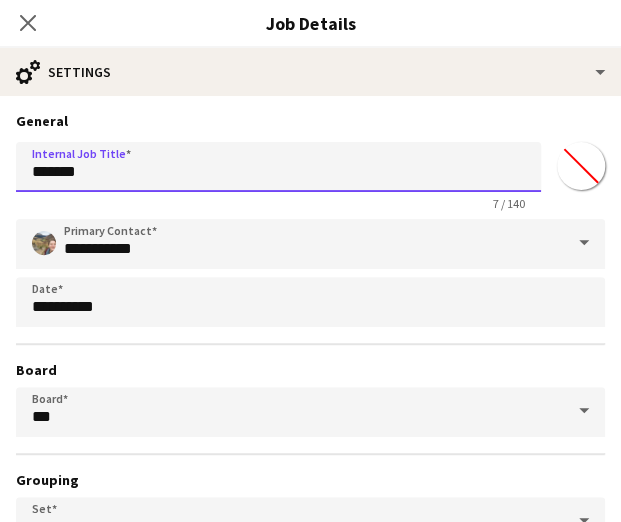 click on "*******" at bounding box center [278, 167] 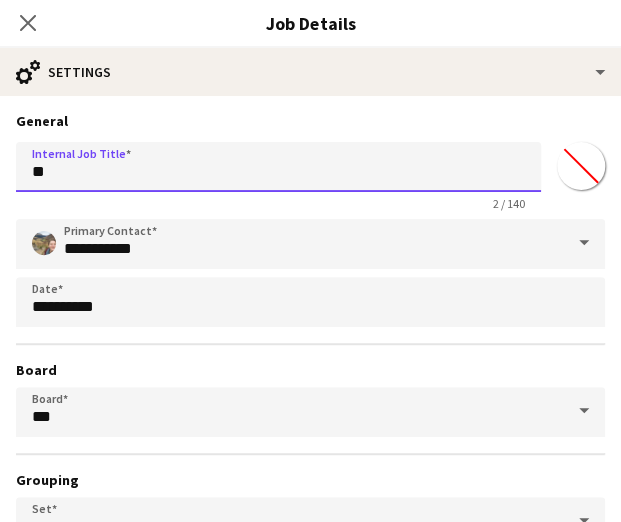 type on "*" 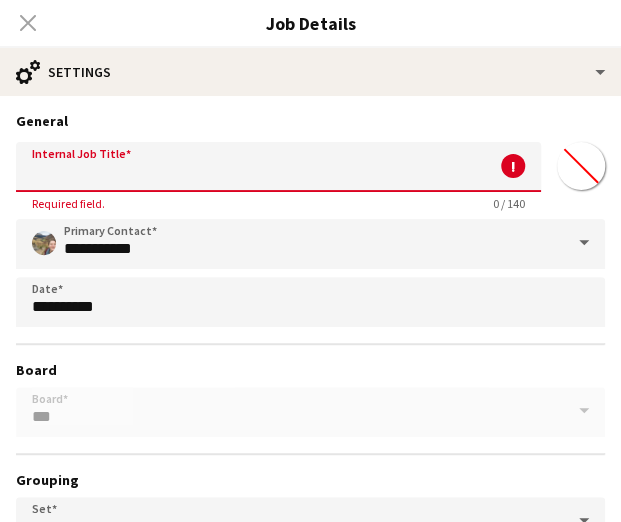 type 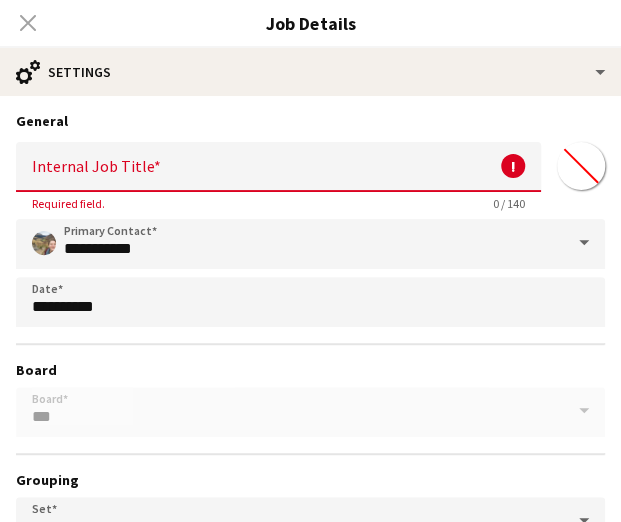 click on "Close pop-in" 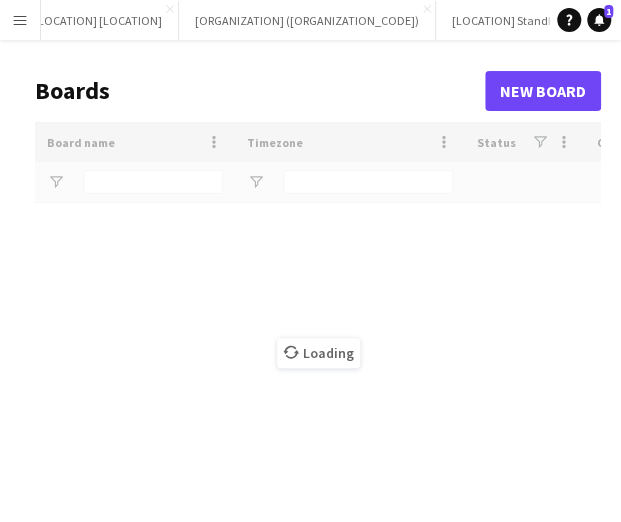 type on "***" 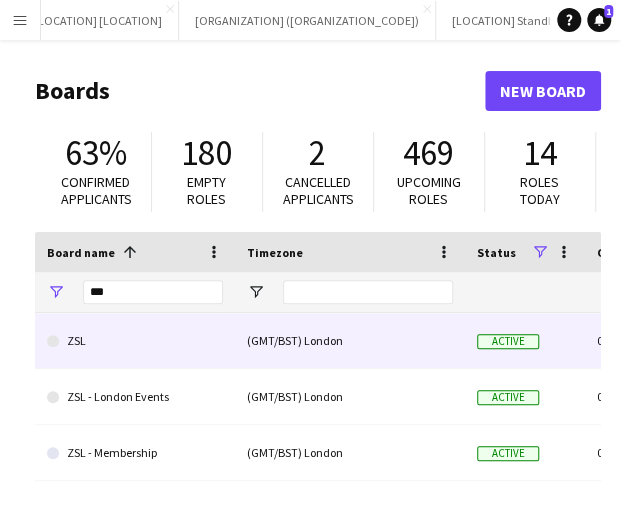click on "ZSL" 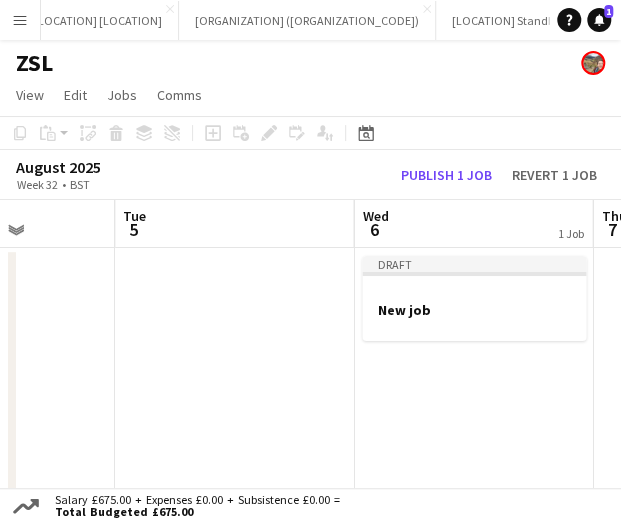scroll, scrollTop: 0, scrollLeft: 632, axis: horizontal 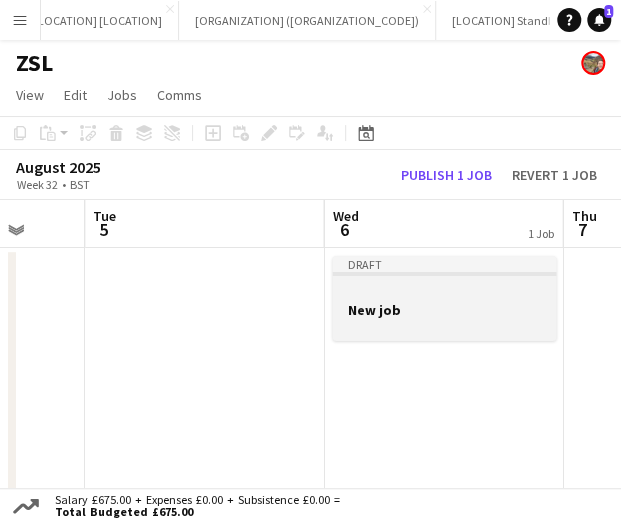 click on "New job" at bounding box center (444, 310) 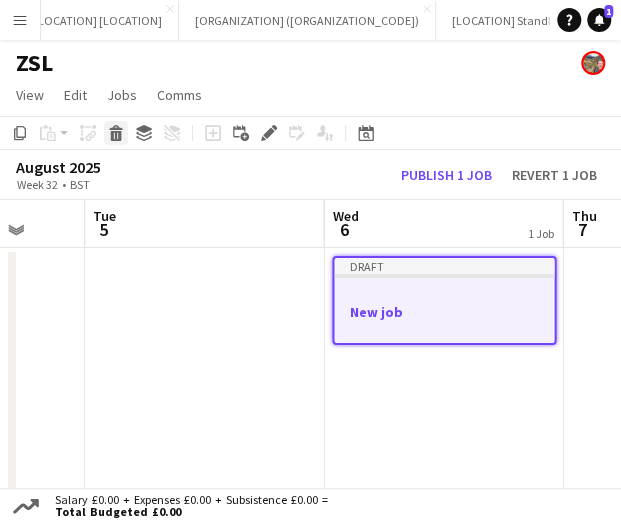 click on "Delete" 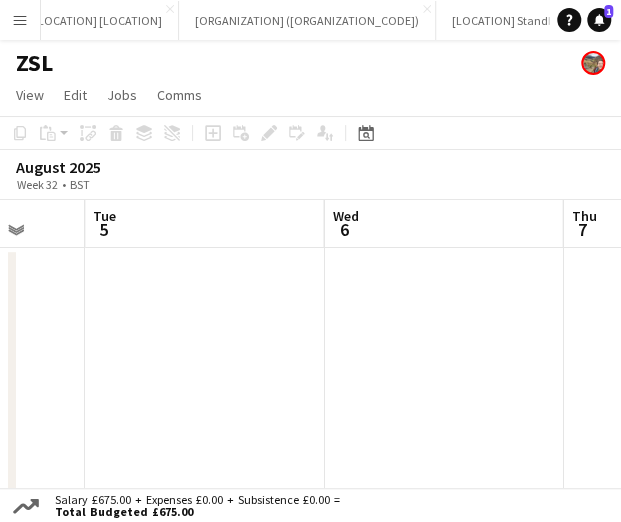 click at bounding box center [443, 379] 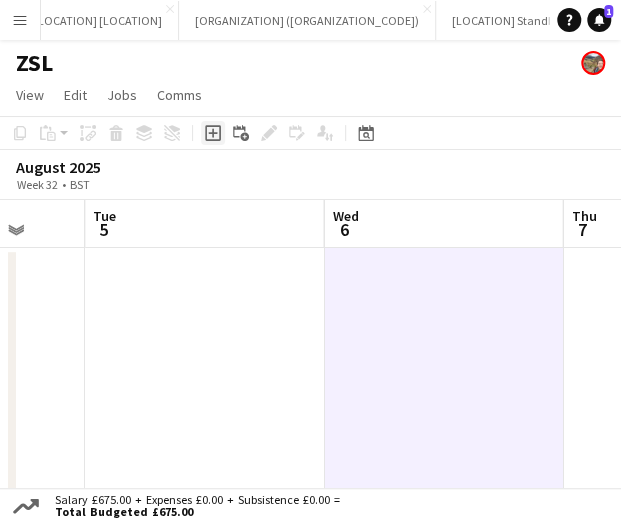 click on "Add job" 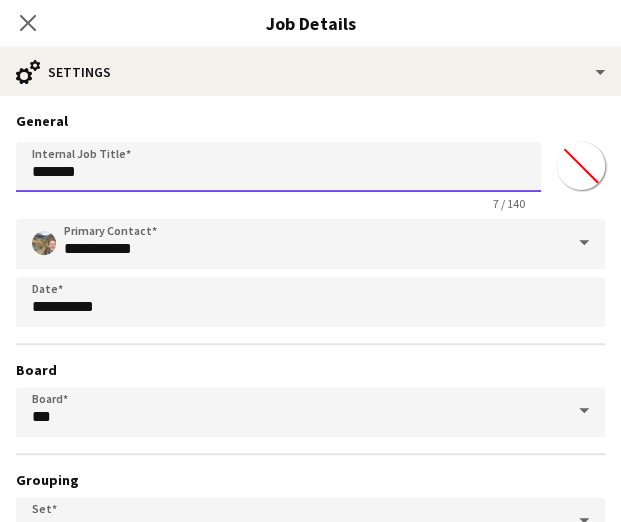 click on "*******" at bounding box center (278, 167) 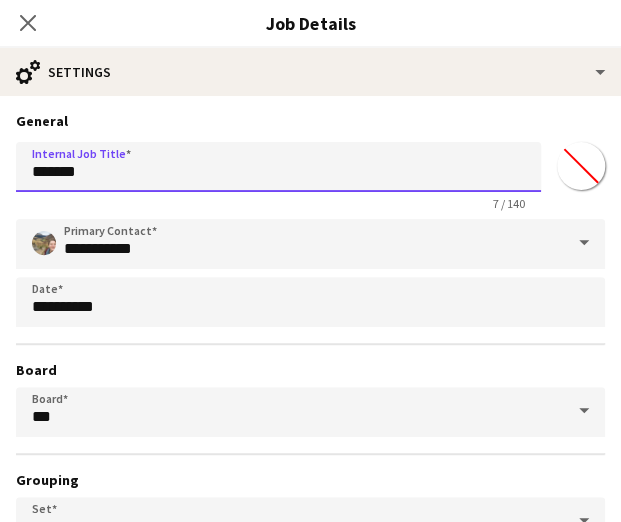 click on "*******" at bounding box center [278, 167] 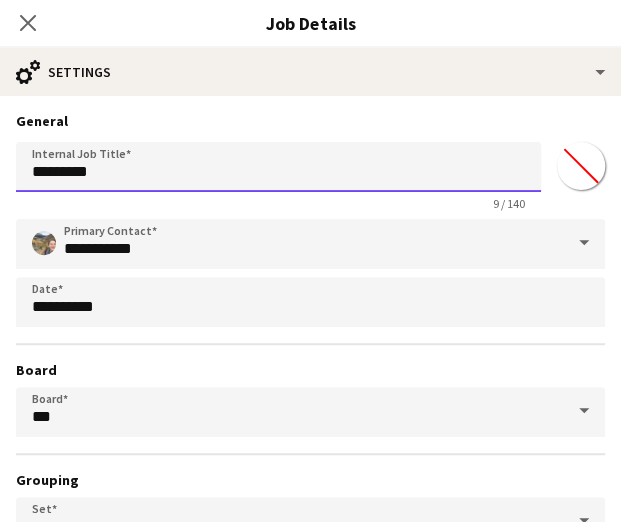 click on "*********" at bounding box center (278, 167) 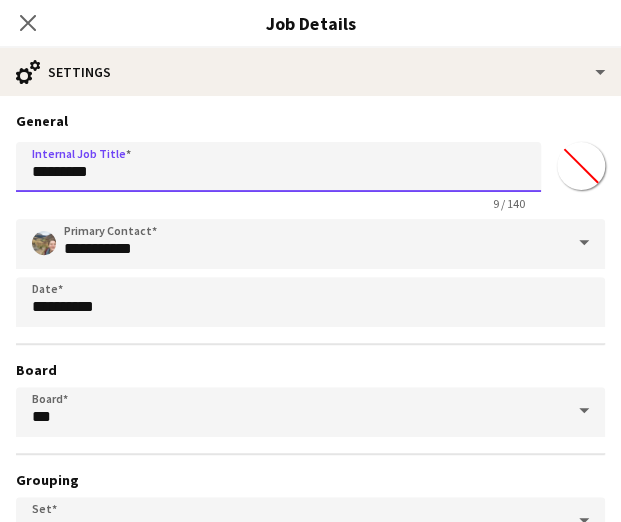 click on "*********" at bounding box center (278, 167) 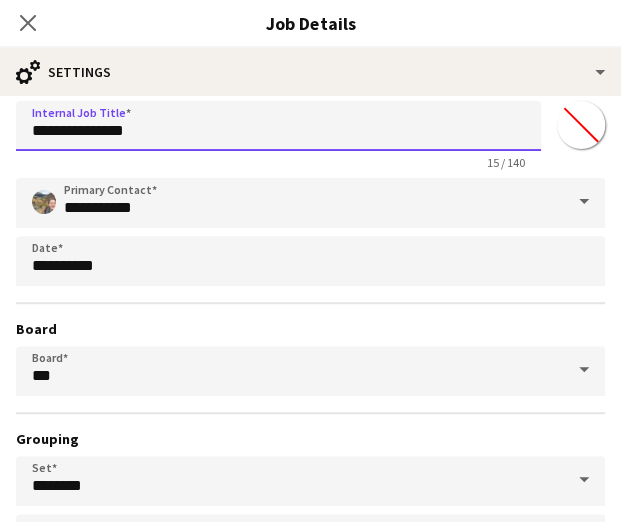 scroll, scrollTop: 42, scrollLeft: 0, axis: vertical 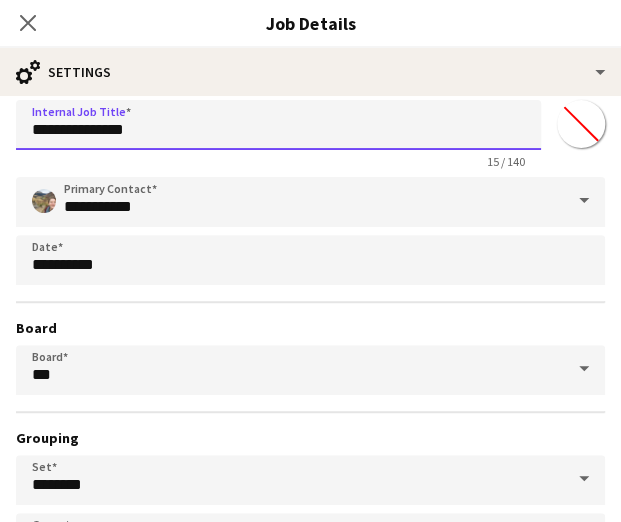 type on "**********" 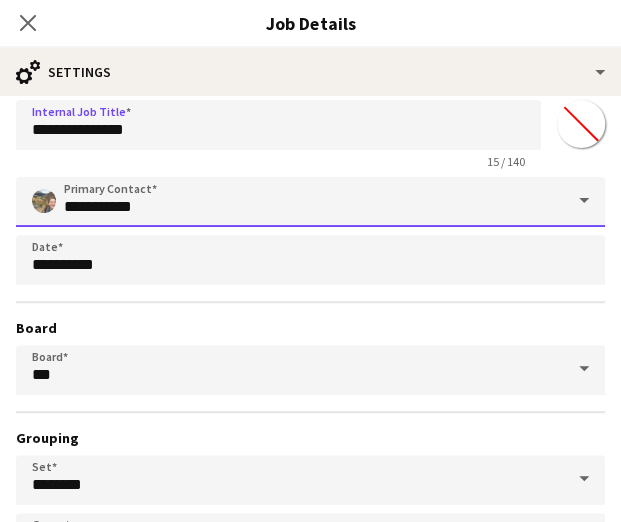 click on "**********" at bounding box center [310, 202] 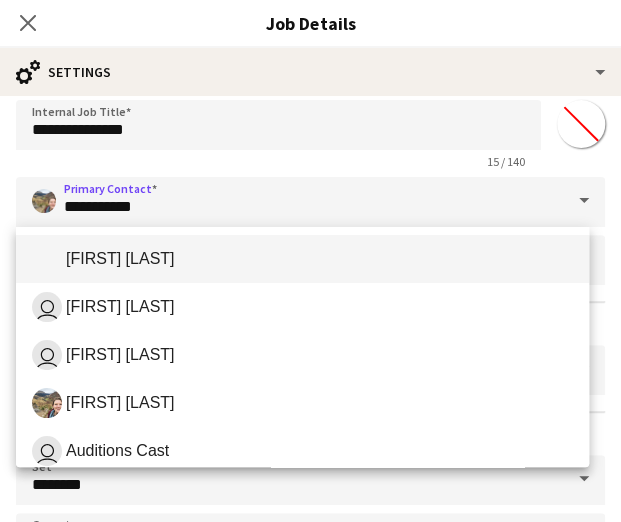 click on "[FIRST] [LAST]" at bounding box center [302, 259] 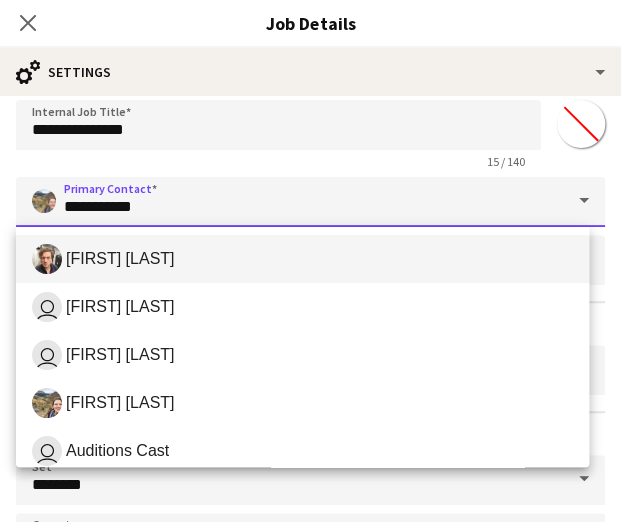 type on "**********" 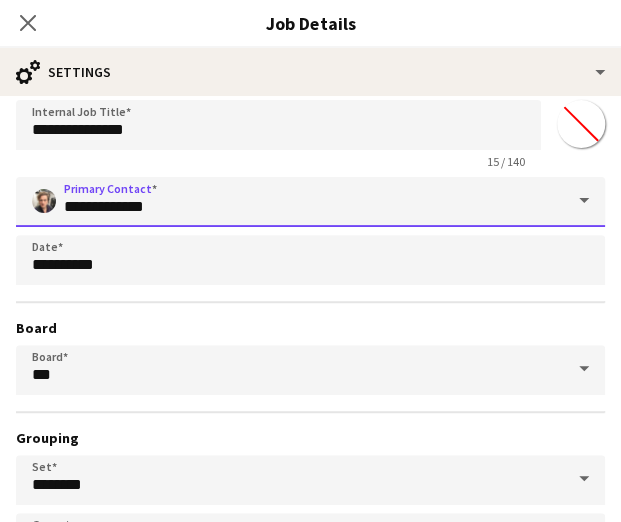 scroll, scrollTop: 0, scrollLeft: 0, axis: both 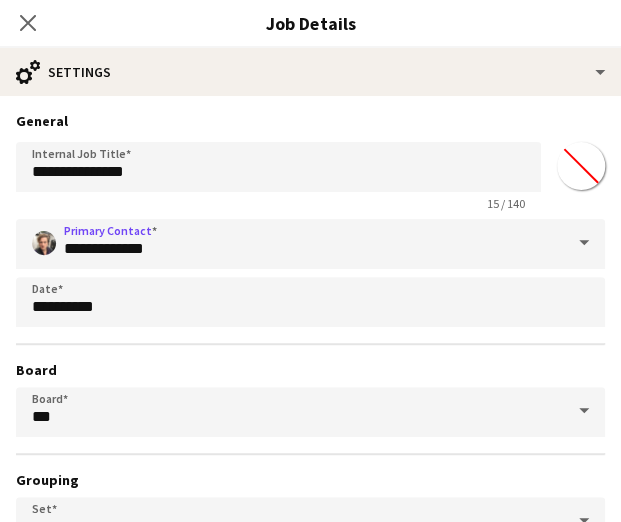 click on "15 / 140" at bounding box center (278, 203) 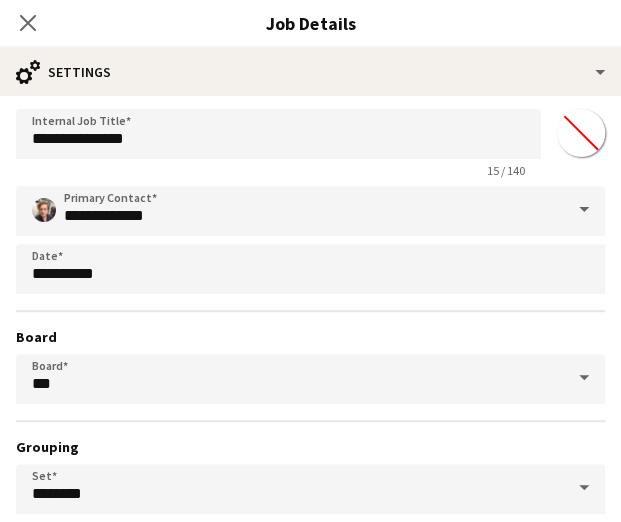 scroll, scrollTop: 0, scrollLeft: 0, axis: both 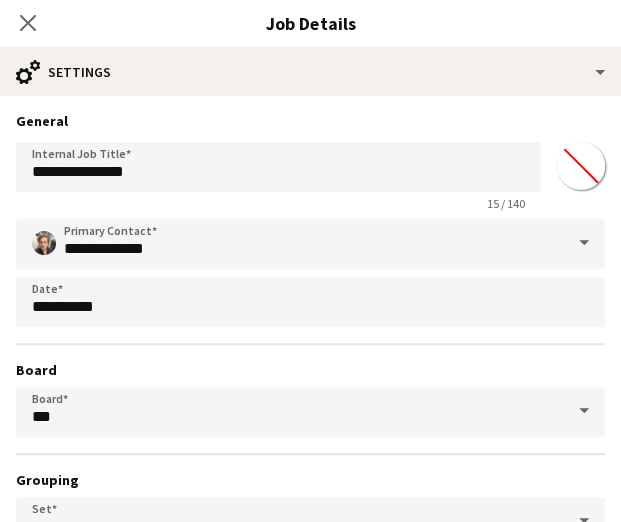 click on "Close pop-in" 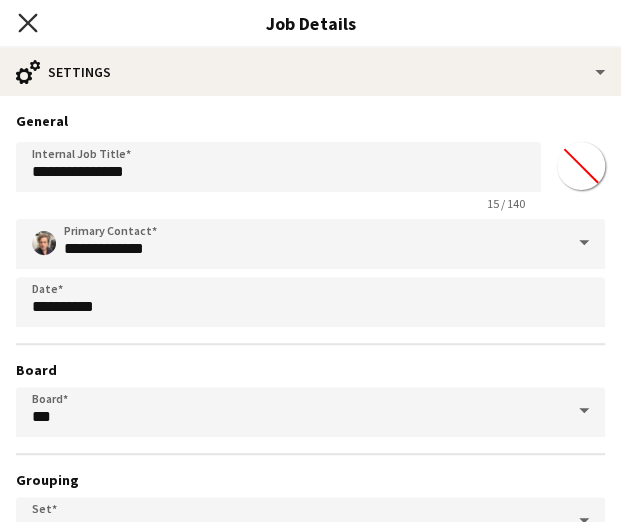 click on "Close pop-in" 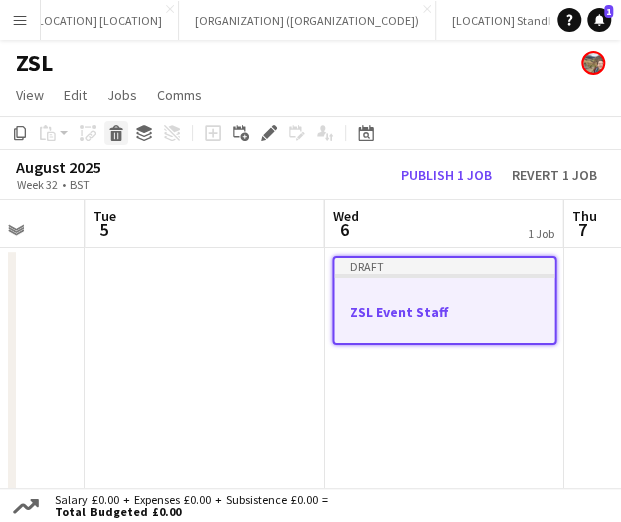 click on "Delete" 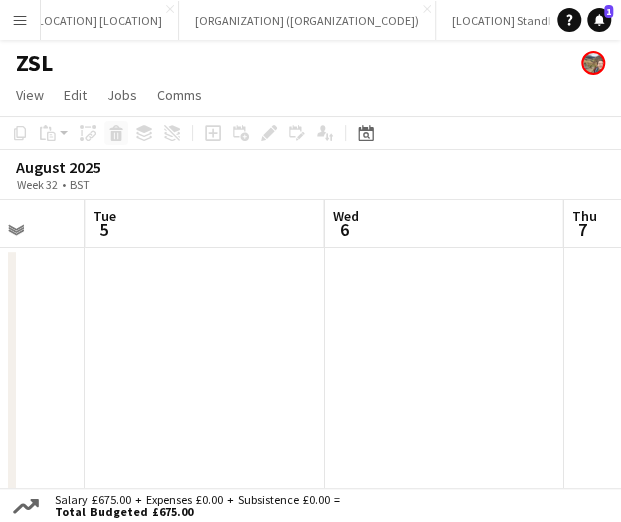 click on "Copy
Paste
Paste   Ctrl+V Paste with crew  Ctrl+Shift+V
Paste linked Job
Delete
Group
Ungroup" 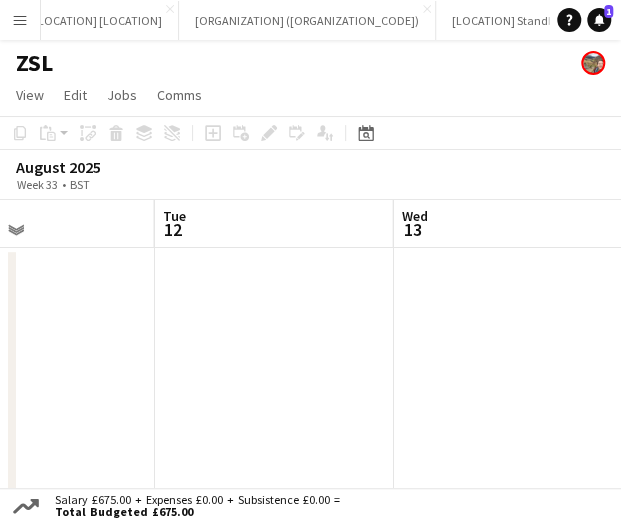 scroll, scrollTop: 0, scrollLeft: 806, axis: horizontal 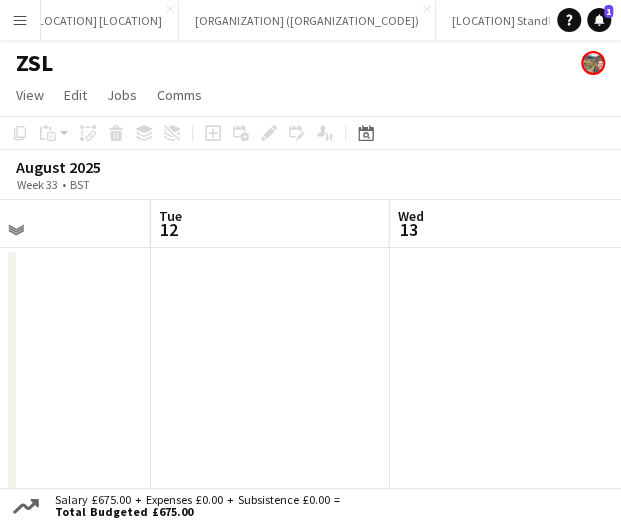 click at bounding box center (508, 379) 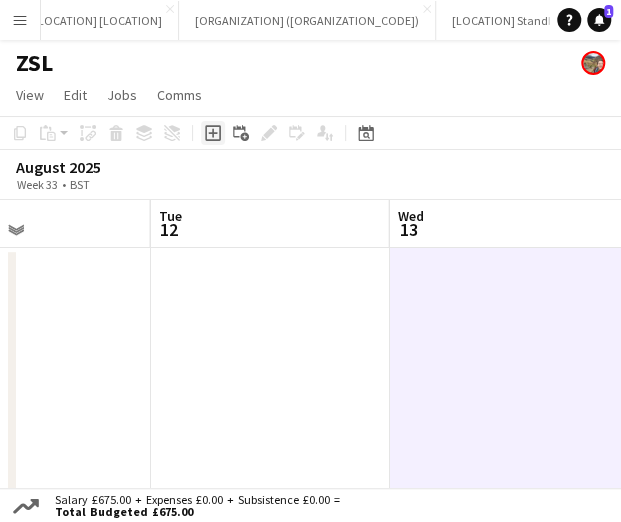 click 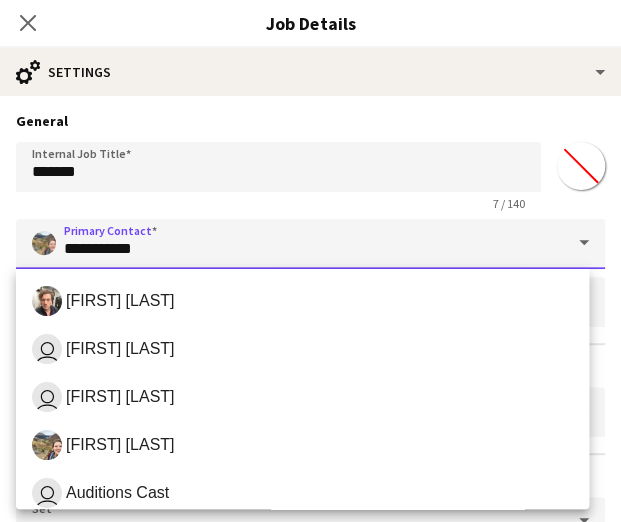 click on "**********" at bounding box center [310, 244] 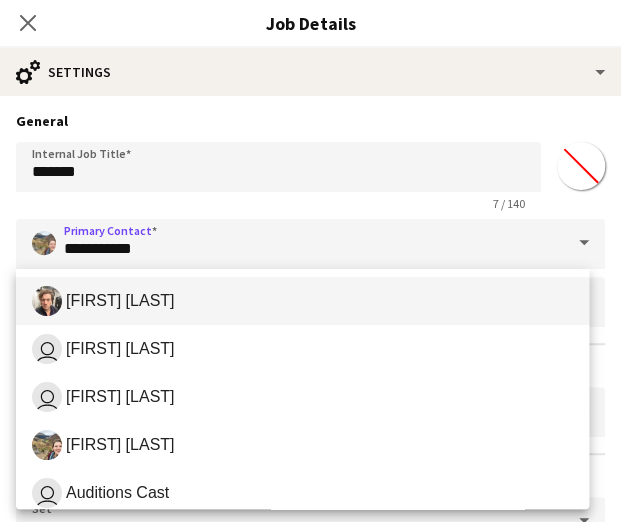 click on "[FIRST] [LAST]" at bounding box center [302, 301] 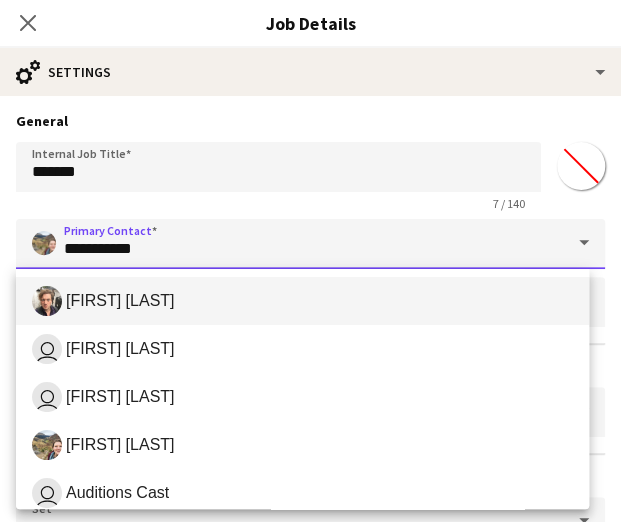 type on "**********" 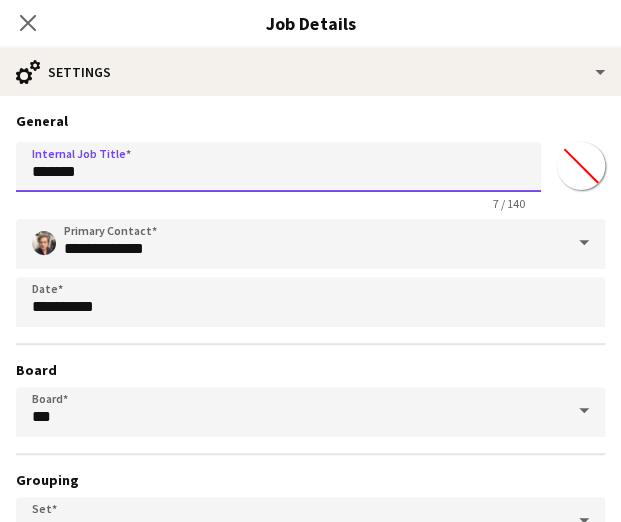 click on "*******" at bounding box center (278, 167) 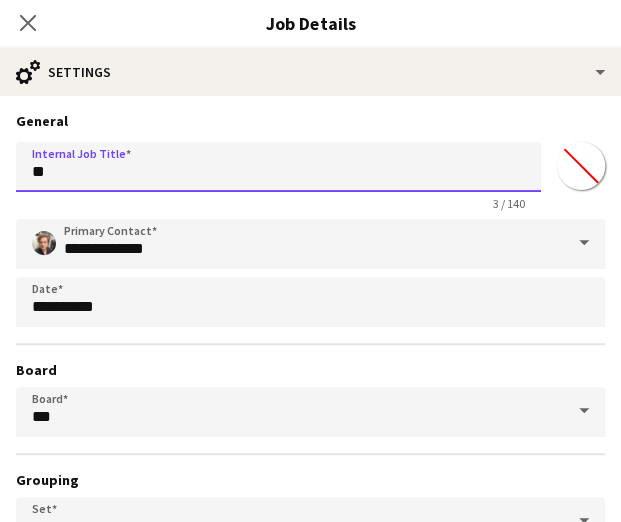 type on "*" 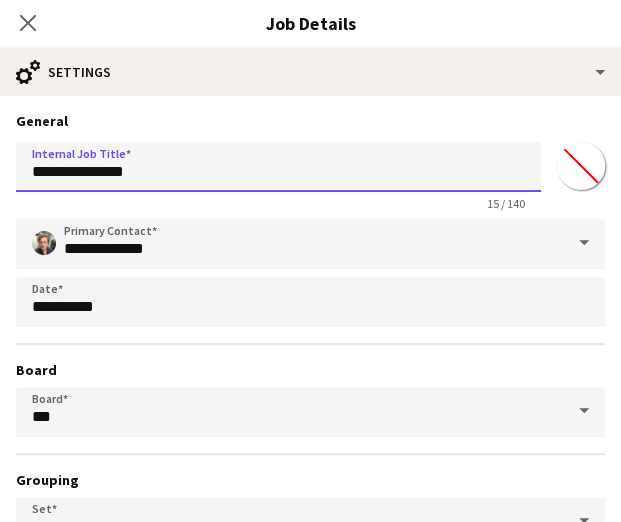 type on "**********" 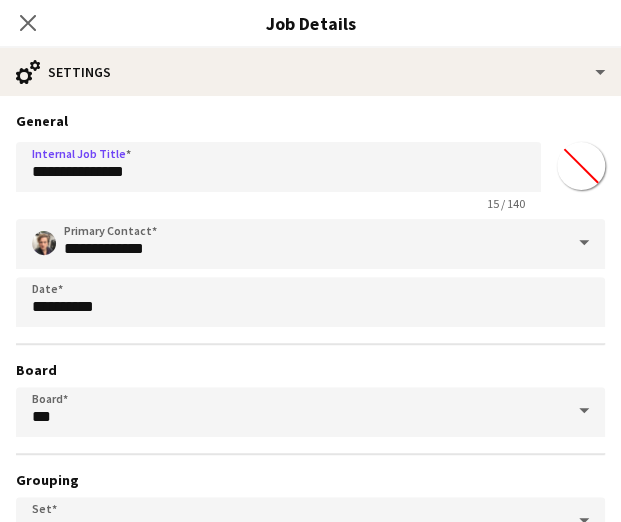 click on "15 / 140" at bounding box center [278, 203] 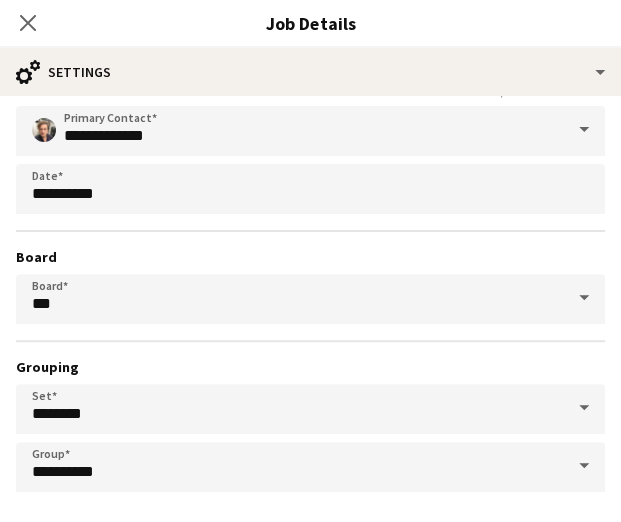 scroll, scrollTop: 196, scrollLeft: 0, axis: vertical 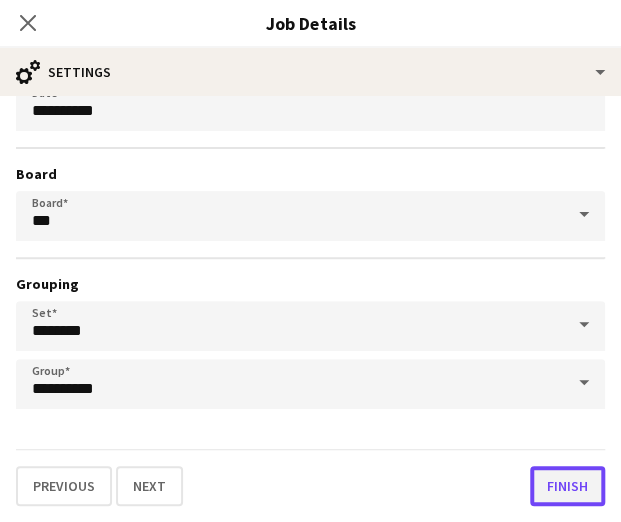 click on "Finish" at bounding box center (567, 486) 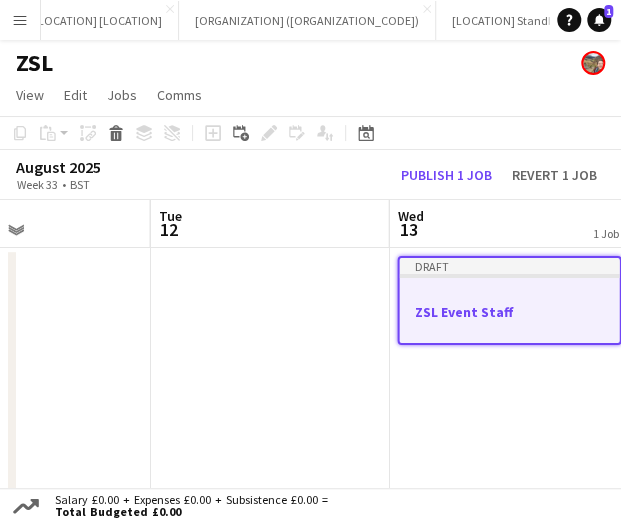 click on "ZSL Event Staff" at bounding box center (509, 312) 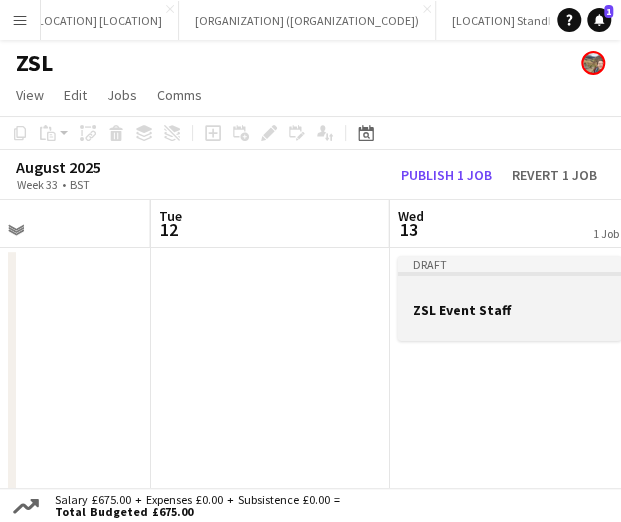 click on "ZSL Event Staff" at bounding box center [509, 310] 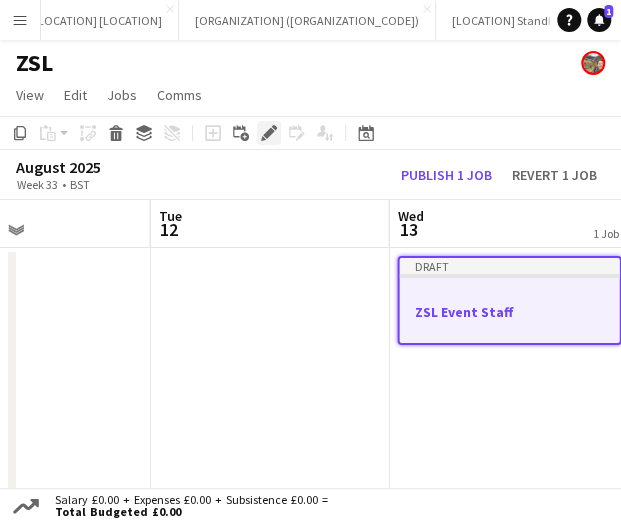 click on "Edit" 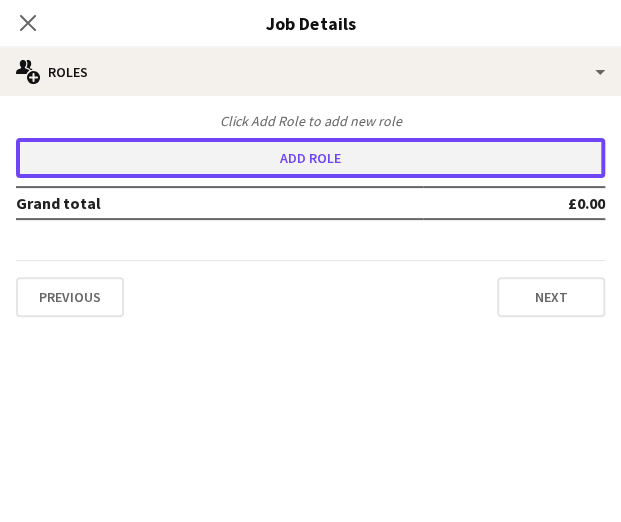 click on "Add role" at bounding box center (310, 158) 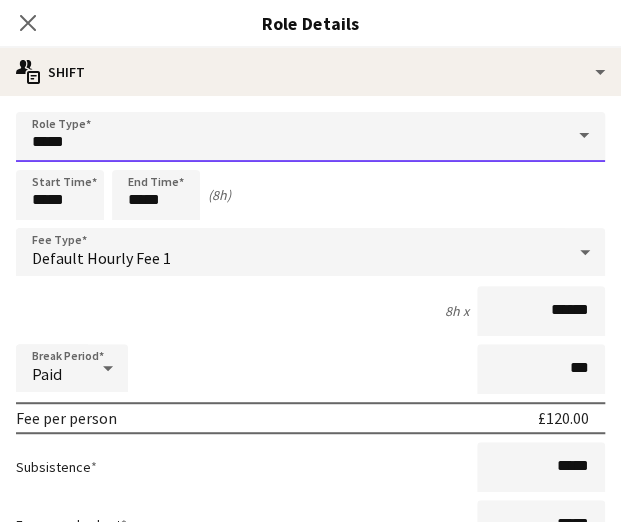 click on "*****" at bounding box center (310, 137) 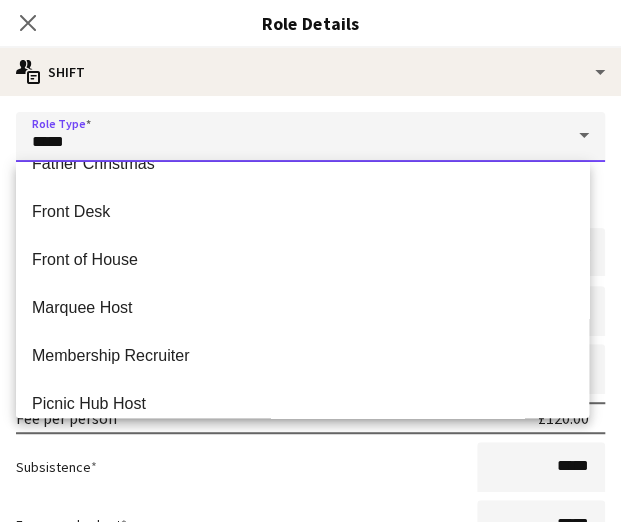 scroll, scrollTop: 410, scrollLeft: 0, axis: vertical 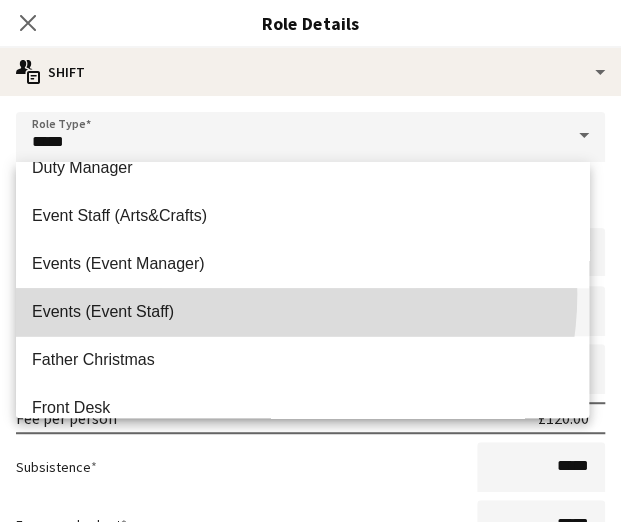 click on "Events (Event Staff)" at bounding box center (302, 312) 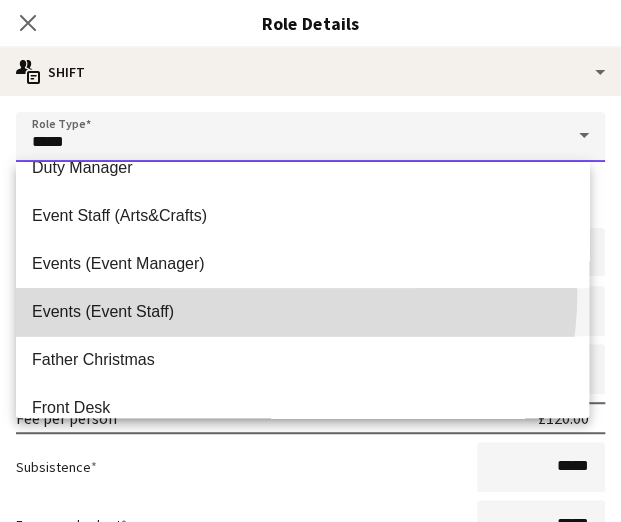 type on "**********" 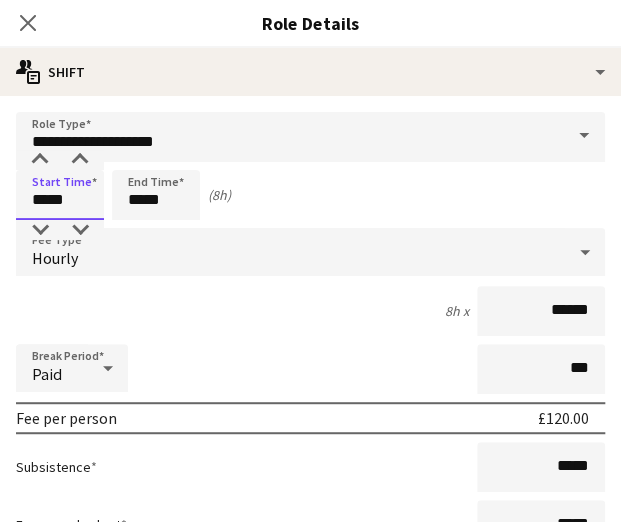 click on "*****" at bounding box center (60, 195) 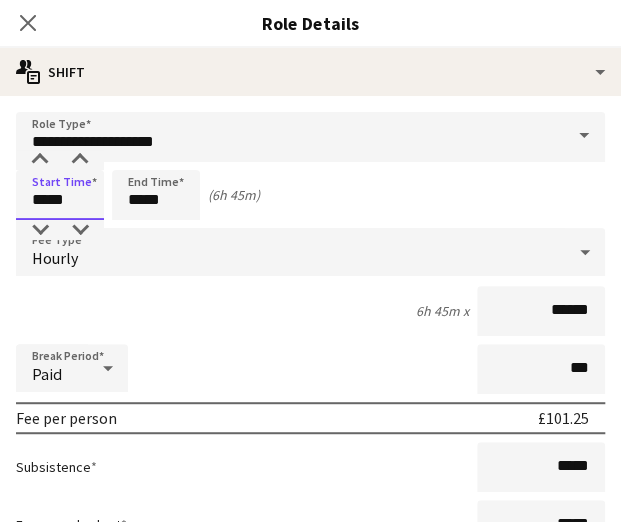 type on "*****" 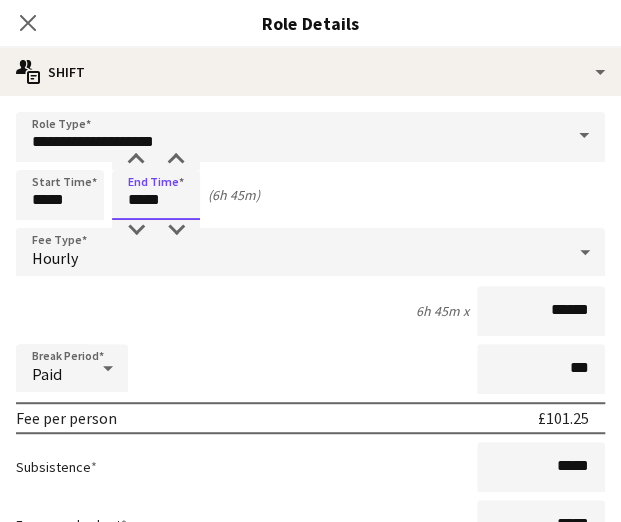 click on "*****" at bounding box center [156, 195] 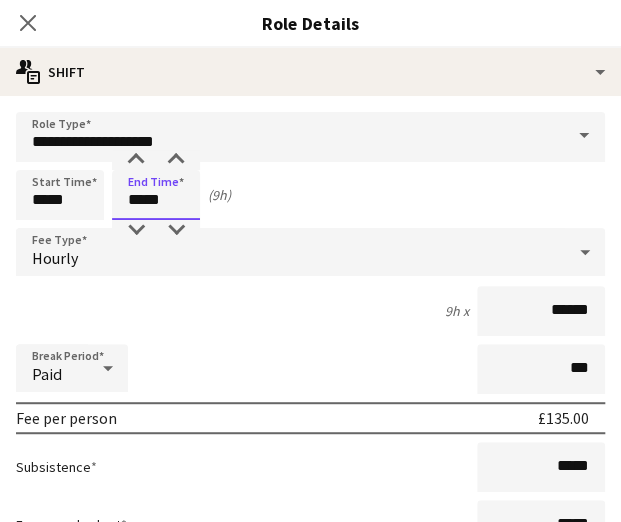 type on "*****" 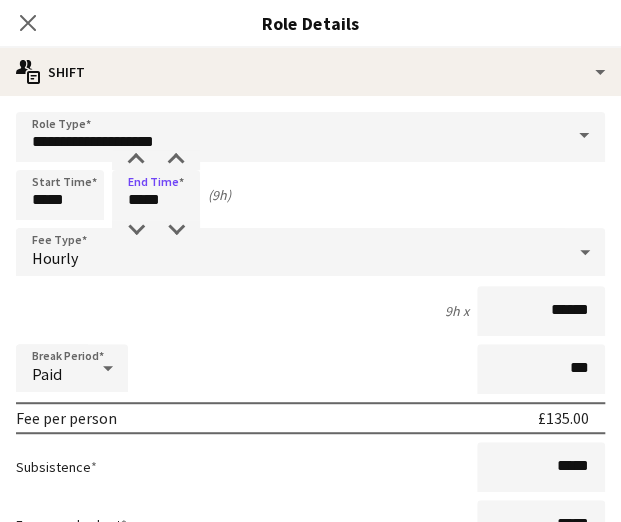 click on "Start Time  *****  End Time  *****  (9h)" at bounding box center (310, 195) 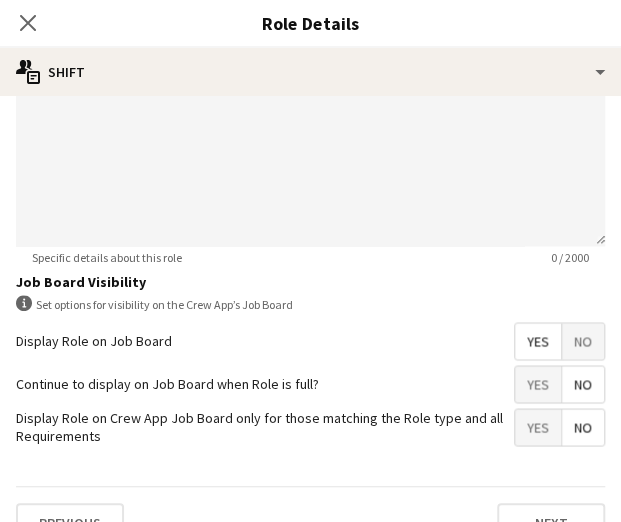 scroll, scrollTop: 790, scrollLeft: 0, axis: vertical 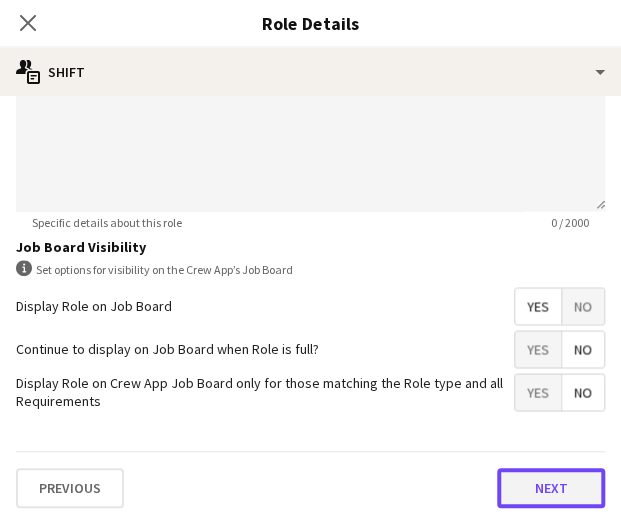 click on "Next" at bounding box center (551, 488) 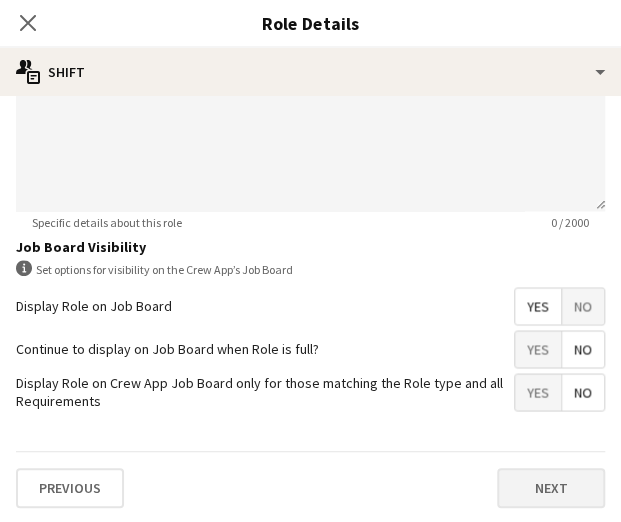 scroll, scrollTop: 0, scrollLeft: 0, axis: both 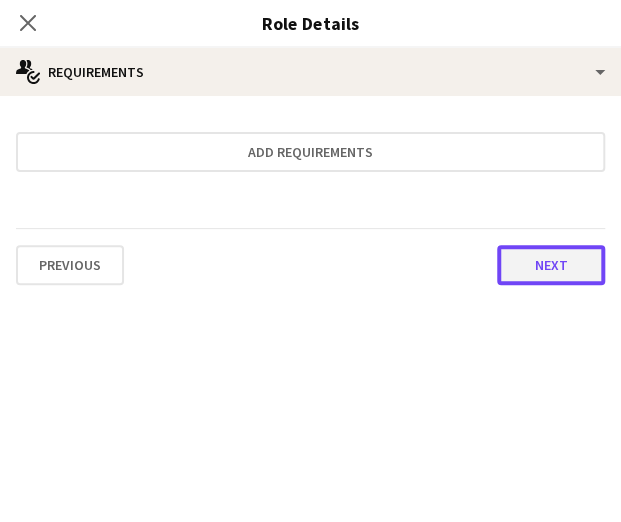 click on "Next" at bounding box center [551, 265] 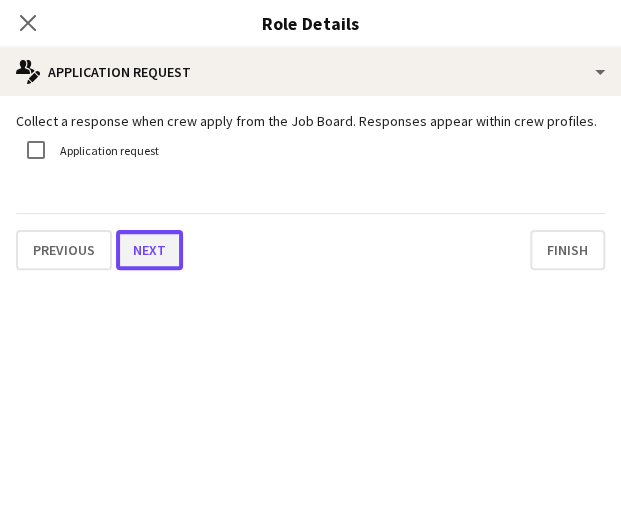 click on "Next" at bounding box center (149, 250) 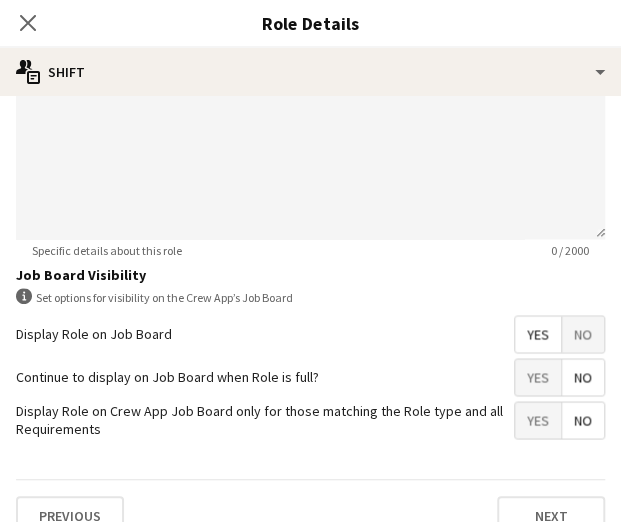 scroll, scrollTop: 790, scrollLeft: 0, axis: vertical 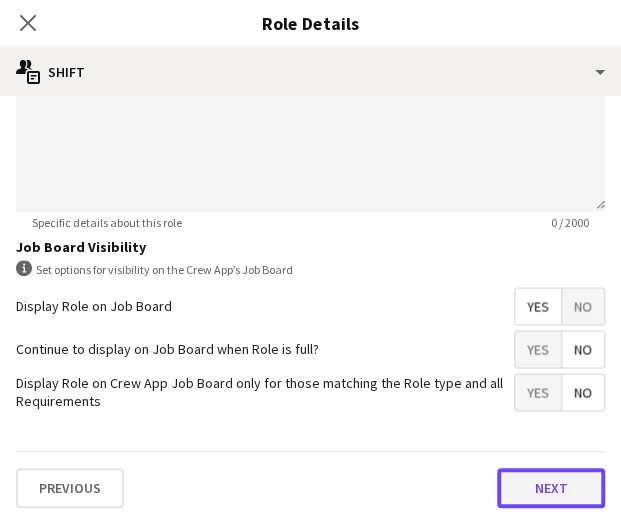 click on "Next" at bounding box center (551, 488) 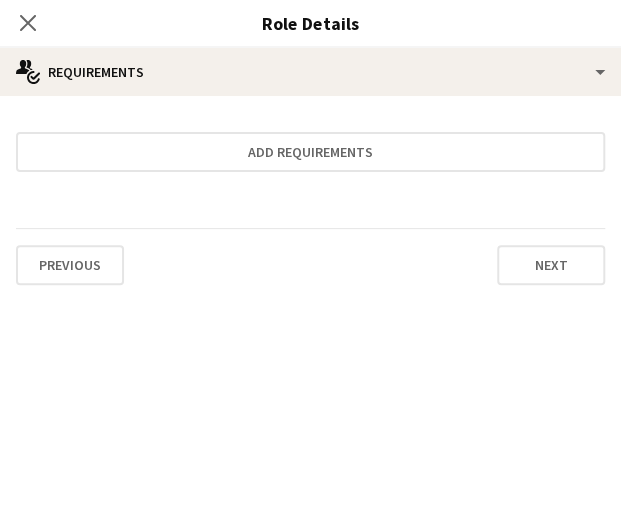 scroll, scrollTop: 0, scrollLeft: 0, axis: both 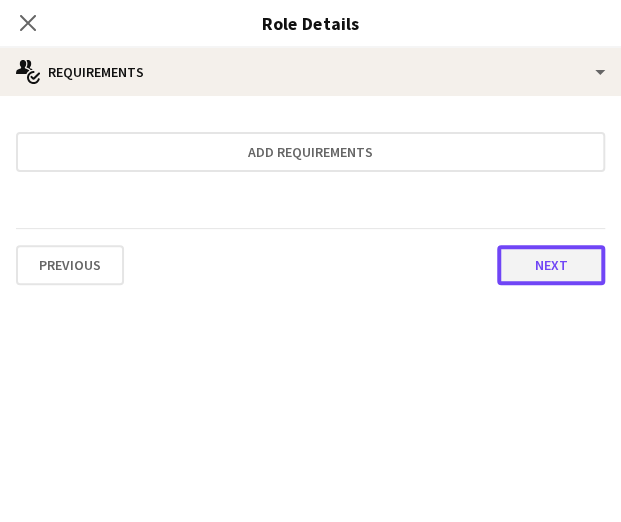 click on "Next" at bounding box center [551, 265] 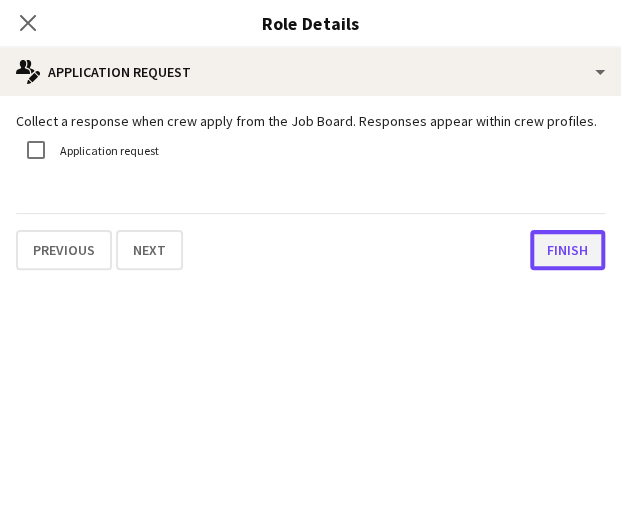 click on "Finish" at bounding box center (567, 250) 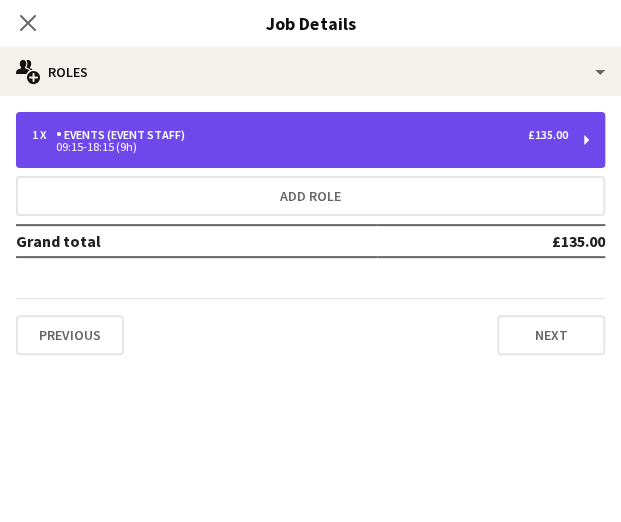click on "09:15-18:15 (9h)" at bounding box center (300, 147) 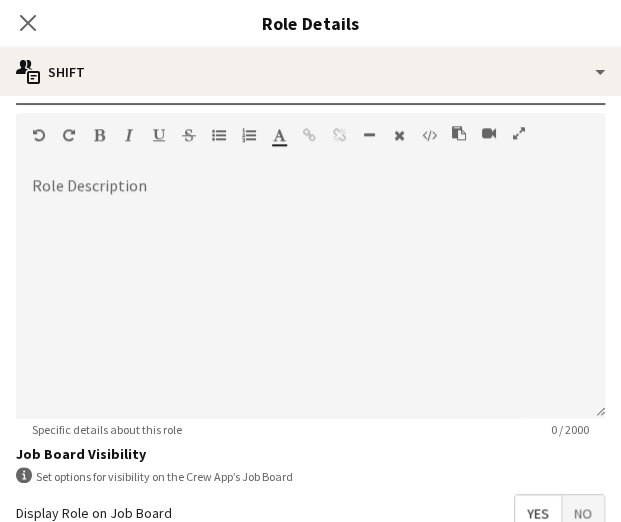 scroll, scrollTop: 790, scrollLeft: 0, axis: vertical 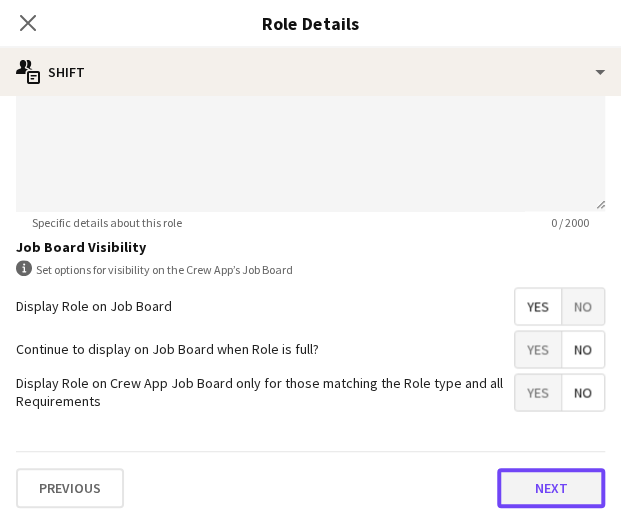 click on "Next" at bounding box center [551, 488] 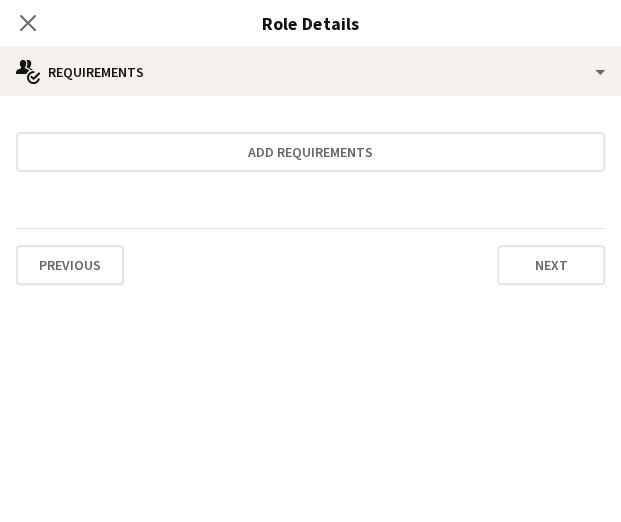 scroll, scrollTop: 0, scrollLeft: 0, axis: both 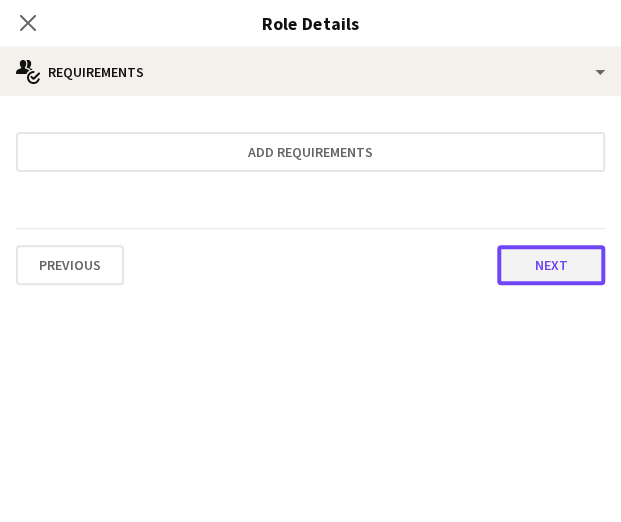 click on "Next" at bounding box center (551, 265) 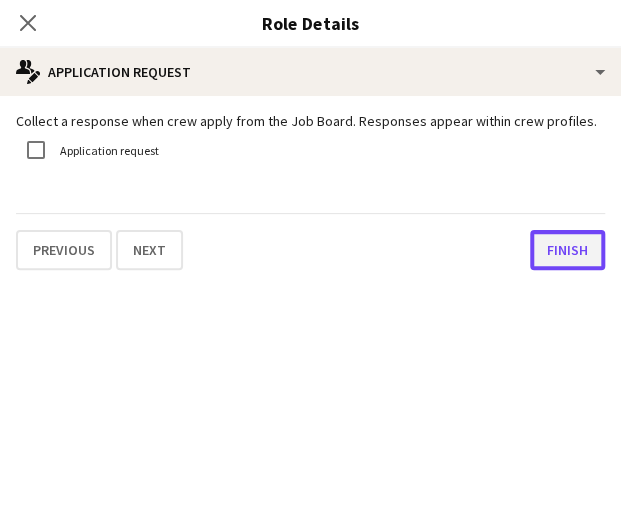 click on "Finish" at bounding box center [567, 250] 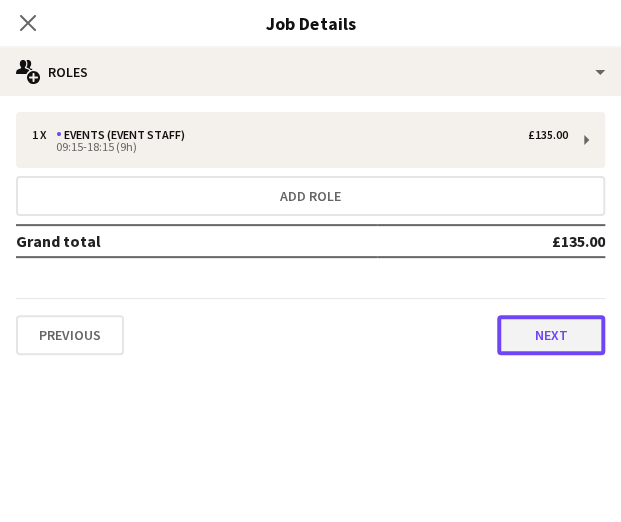 click on "Next" at bounding box center (551, 335) 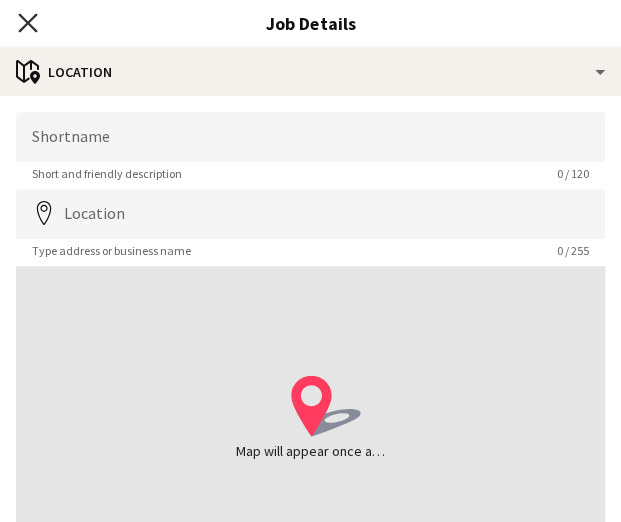 click 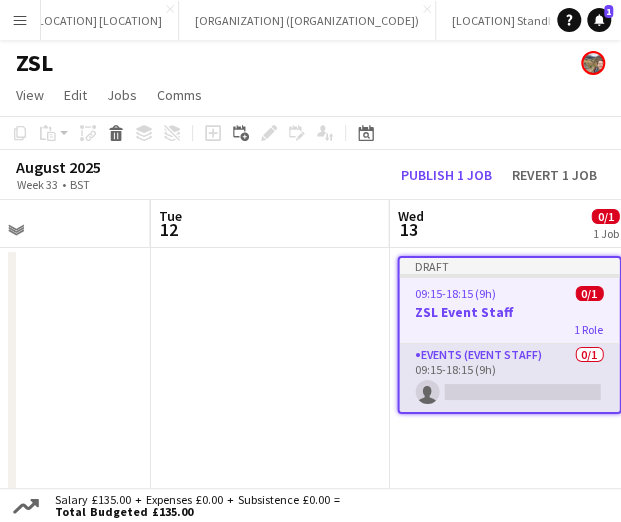 click on "Events (Event Staff)   0/1   09:15-18:15 (9h)
single-neutral-actions" at bounding box center (509, 378) 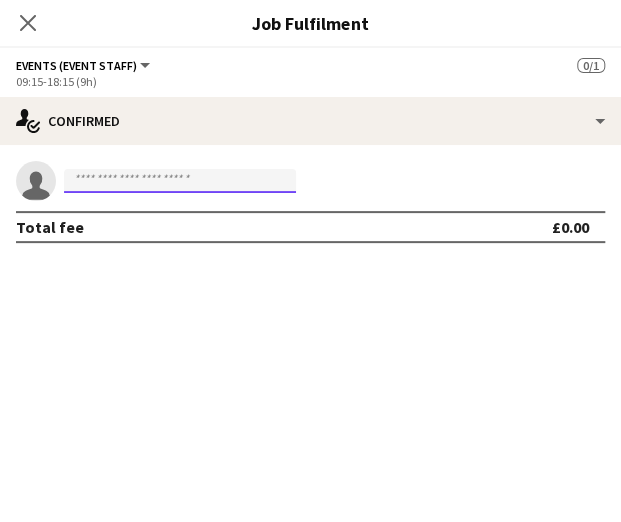 click at bounding box center [180, 181] 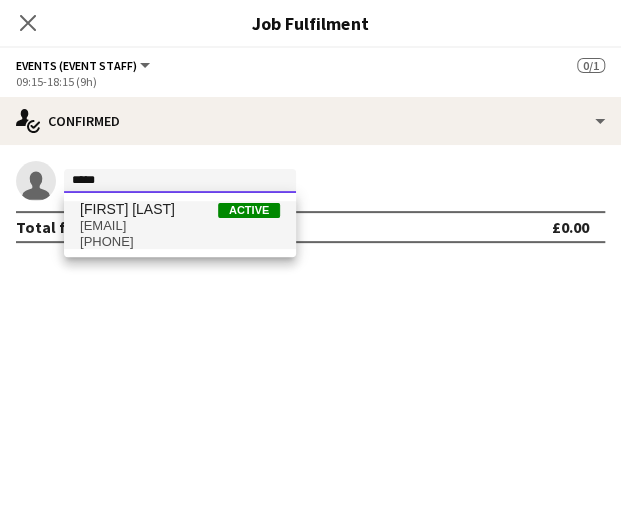 type on "*****" 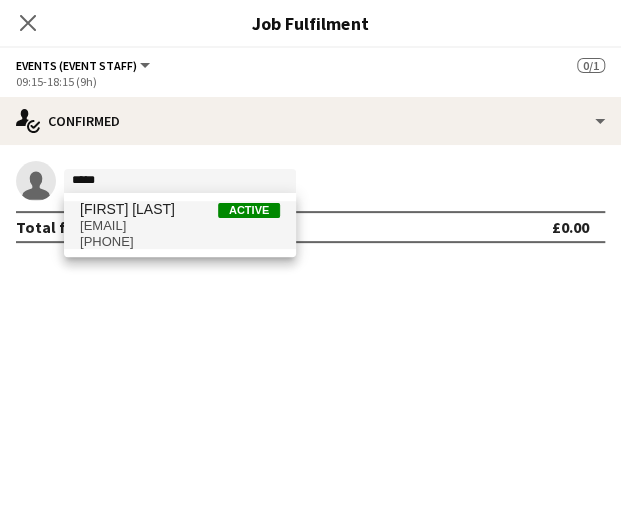 click on "[EMAIL]" at bounding box center [180, 226] 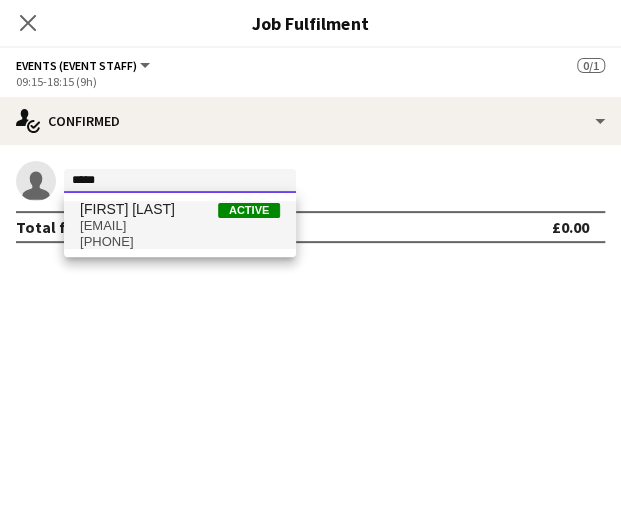 type 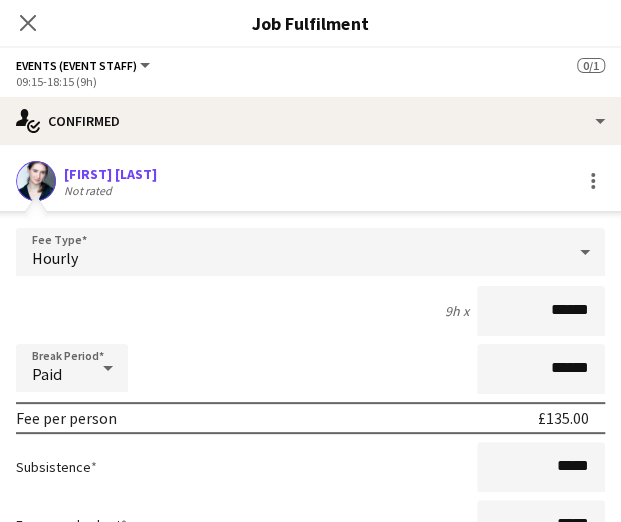 scroll, scrollTop: 190, scrollLeft: 0, axis: vertical 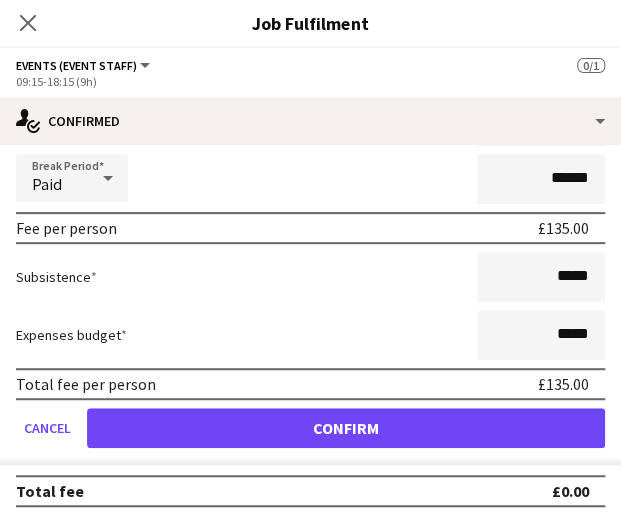 click on "Fee Type  Hourly  9h x  ******  Break Period  Paid ******  Fee per person   £135.00   Subsistence  *****  Expenses budget  *****  Total fee per person   £135.00   Cancel   Confirm" at bounding box center (310, 251) 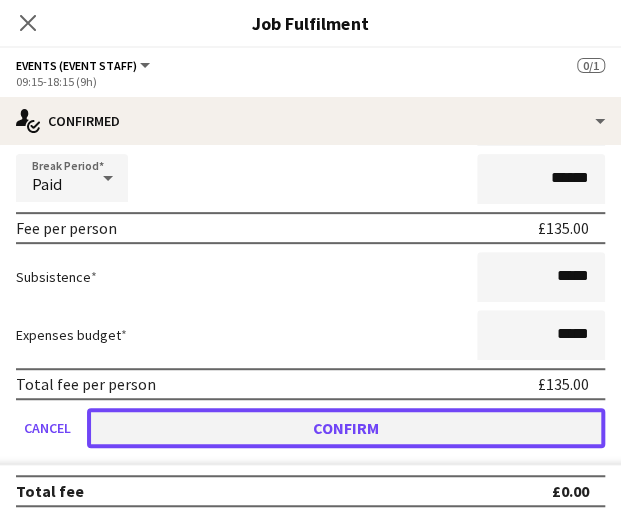 click on "Confirm" at bounding box center (346, 428) 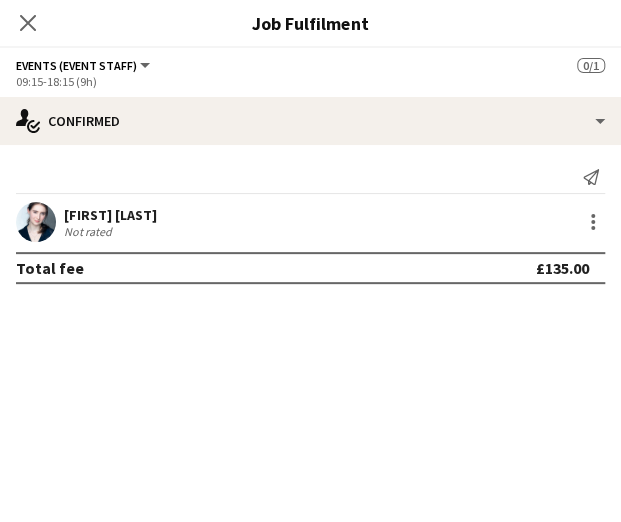 scroll, scrollTop: 0, scrollLeft: 0, axis: both 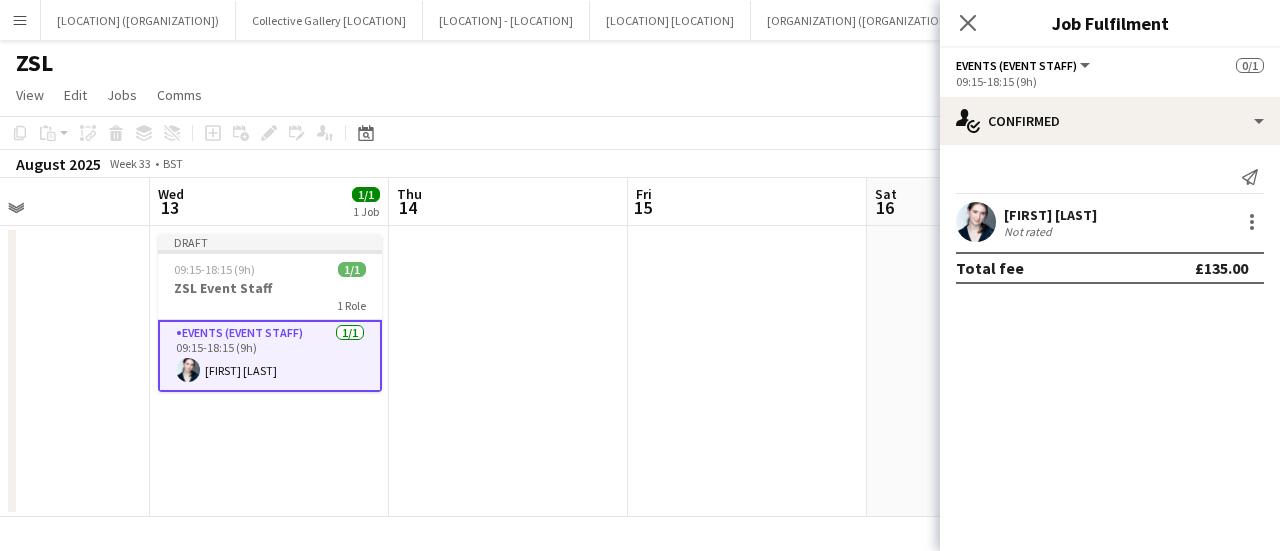 click on "check
Confirmed
Send notification
[FIRST] [LAST]   Not rated   Total fee   £135.00" 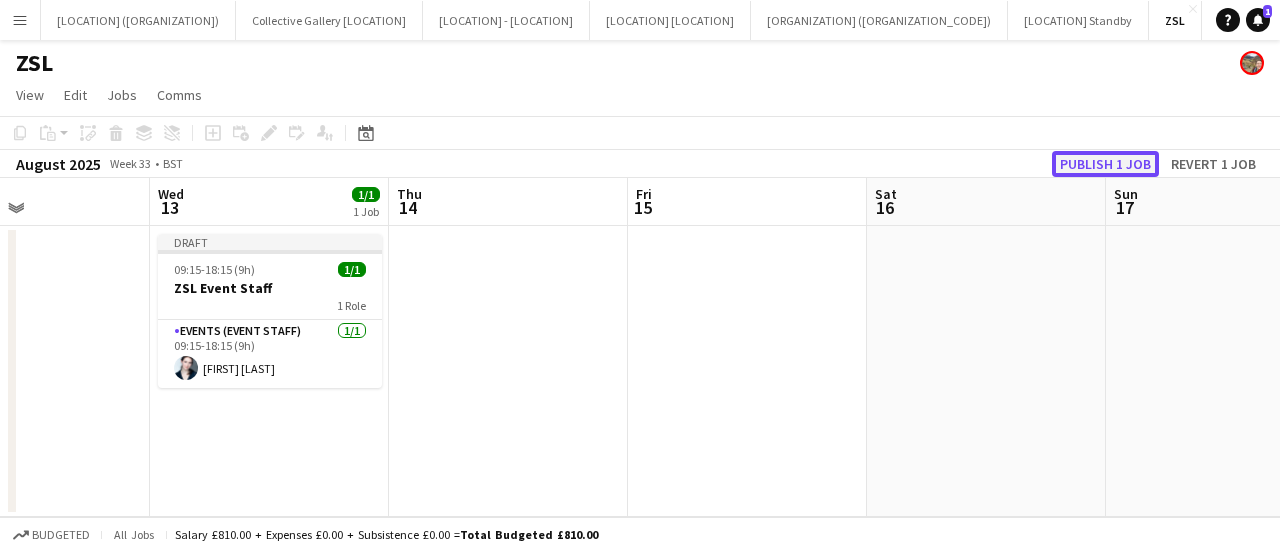 click on "Publish 1 job" 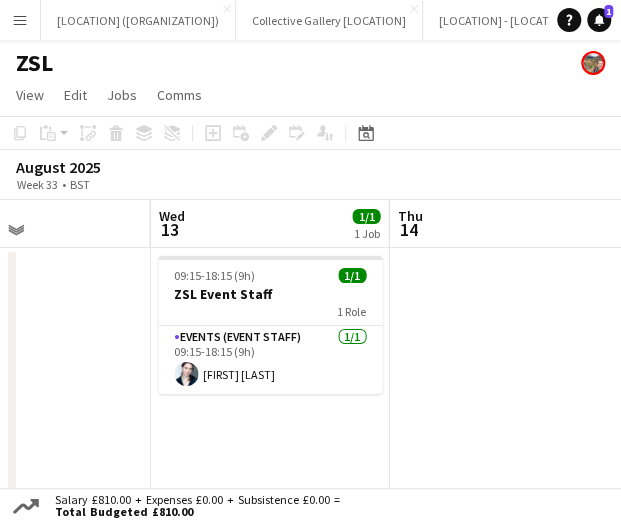 click on "ZSL" 